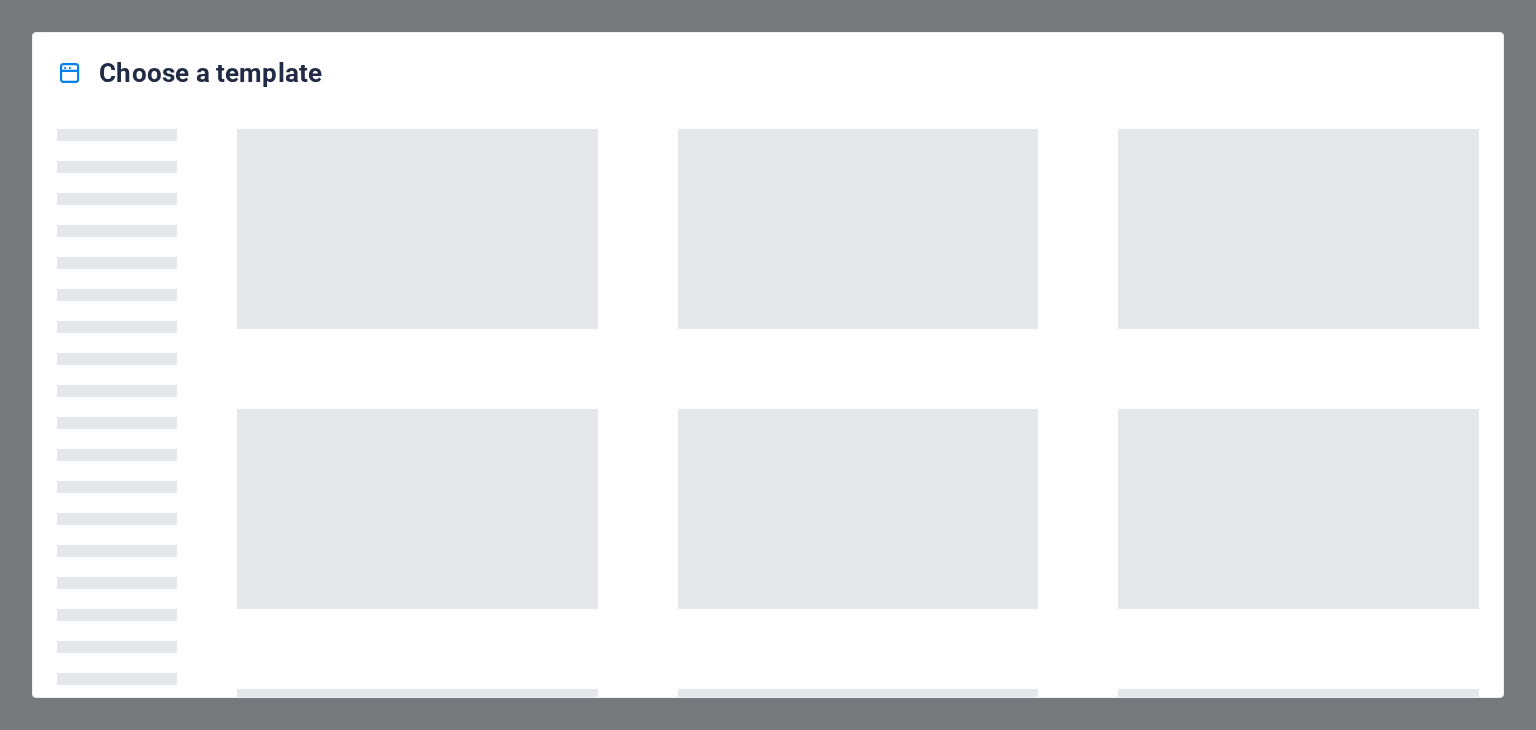scroll, scrollTop: 0, scrollLeft: 0, axis: both 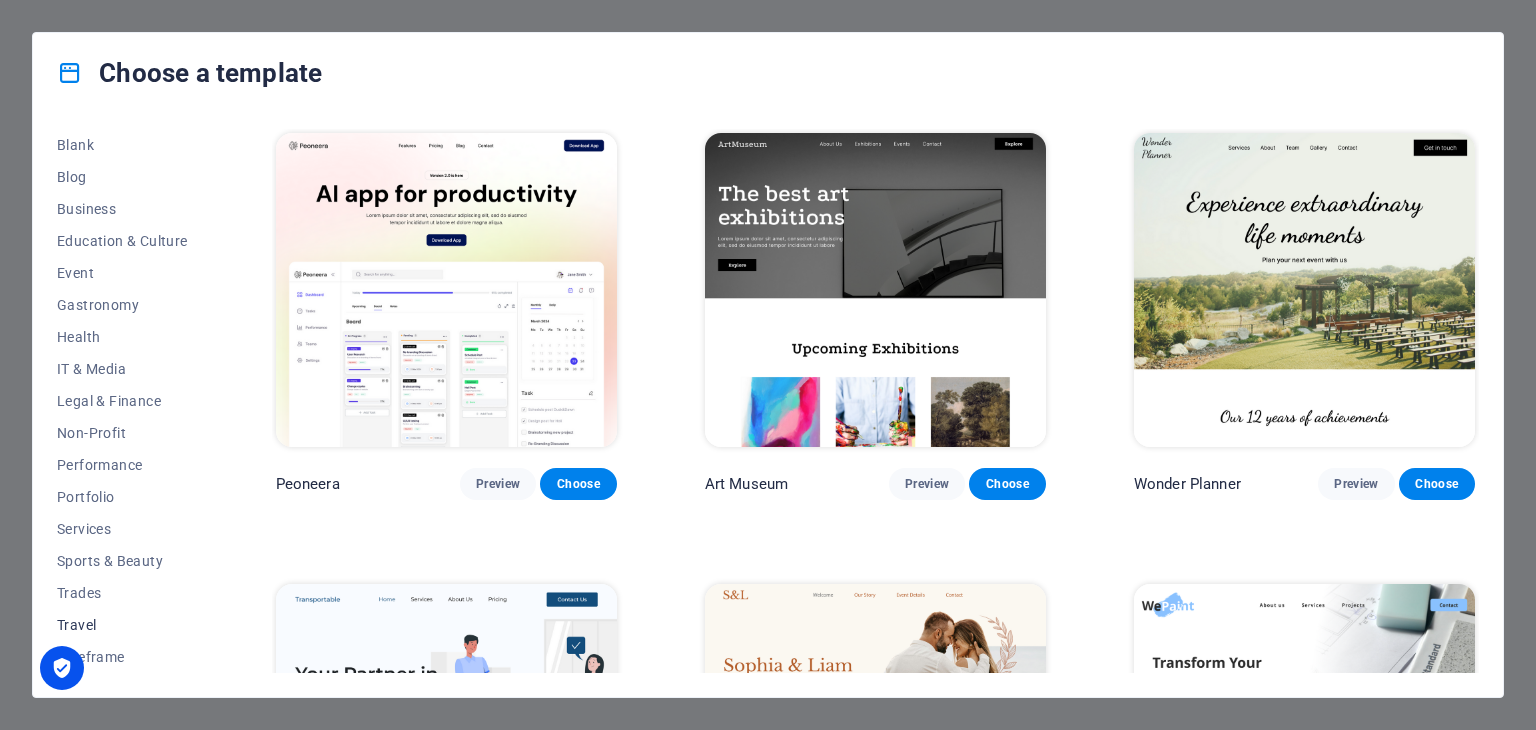 click on "Travel" at bounding box center (122, 625) 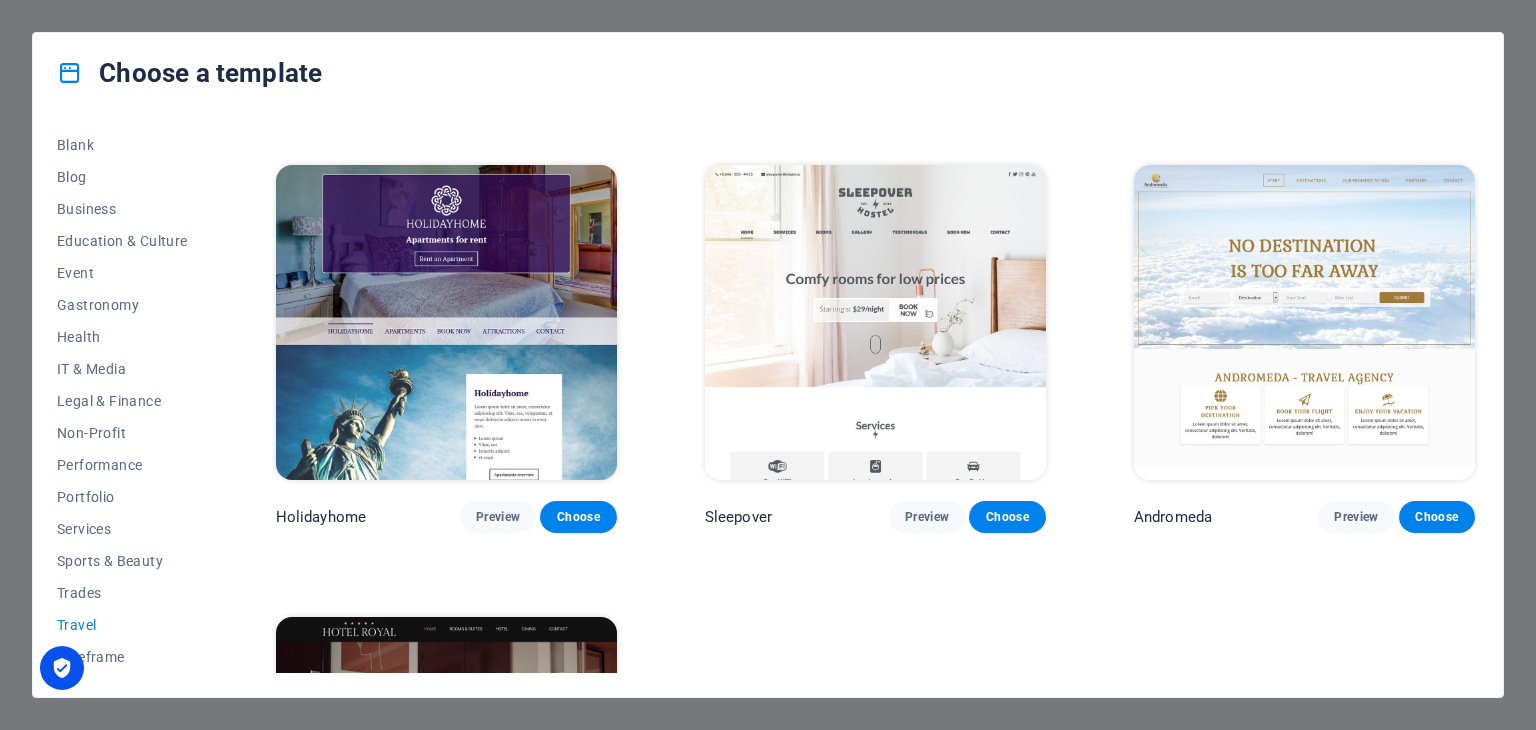 scroll, scrollTop: 724, scrollLeft: 0, axis: vertical 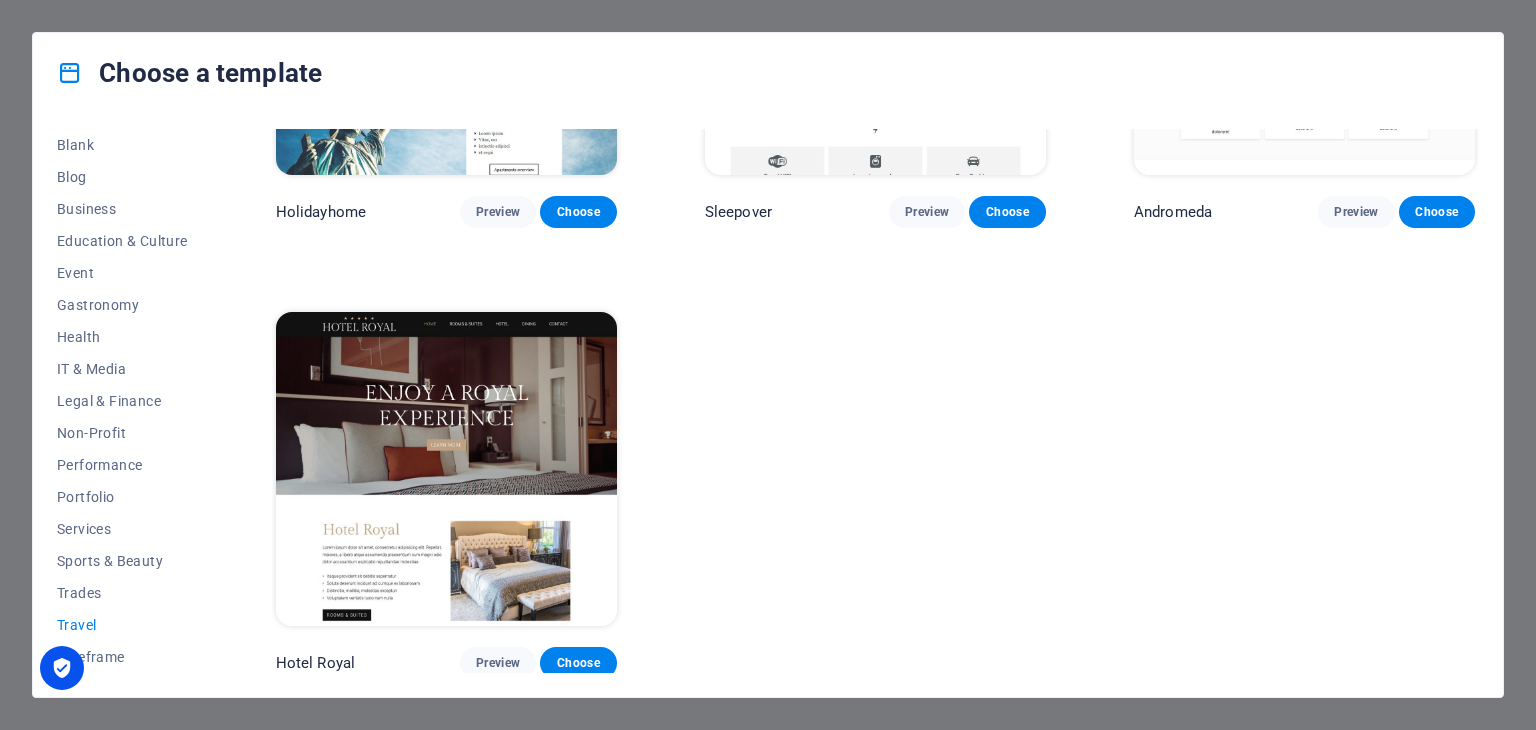 click at bounding box center [446, 469] 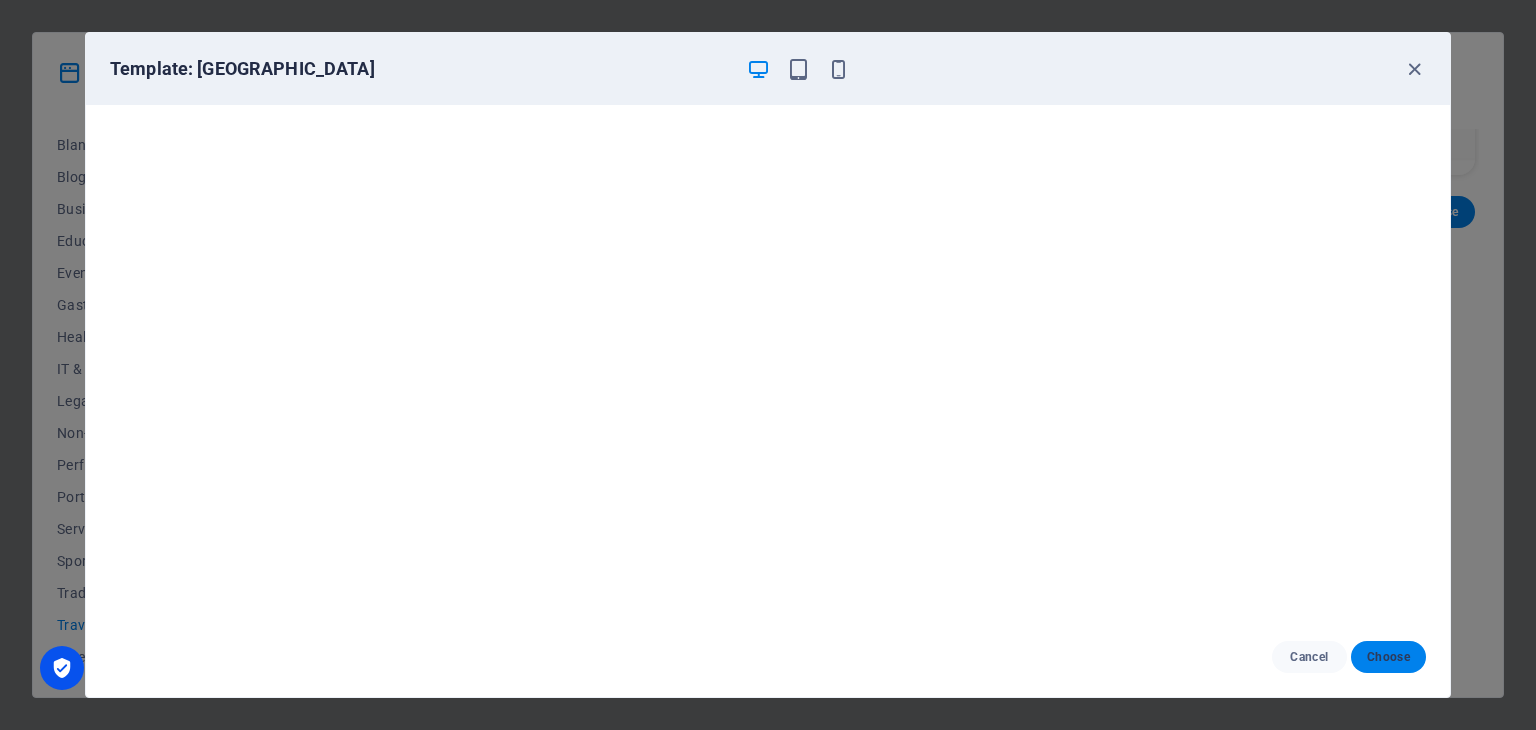 click on "Choose" at bounding box center [1388, 657] 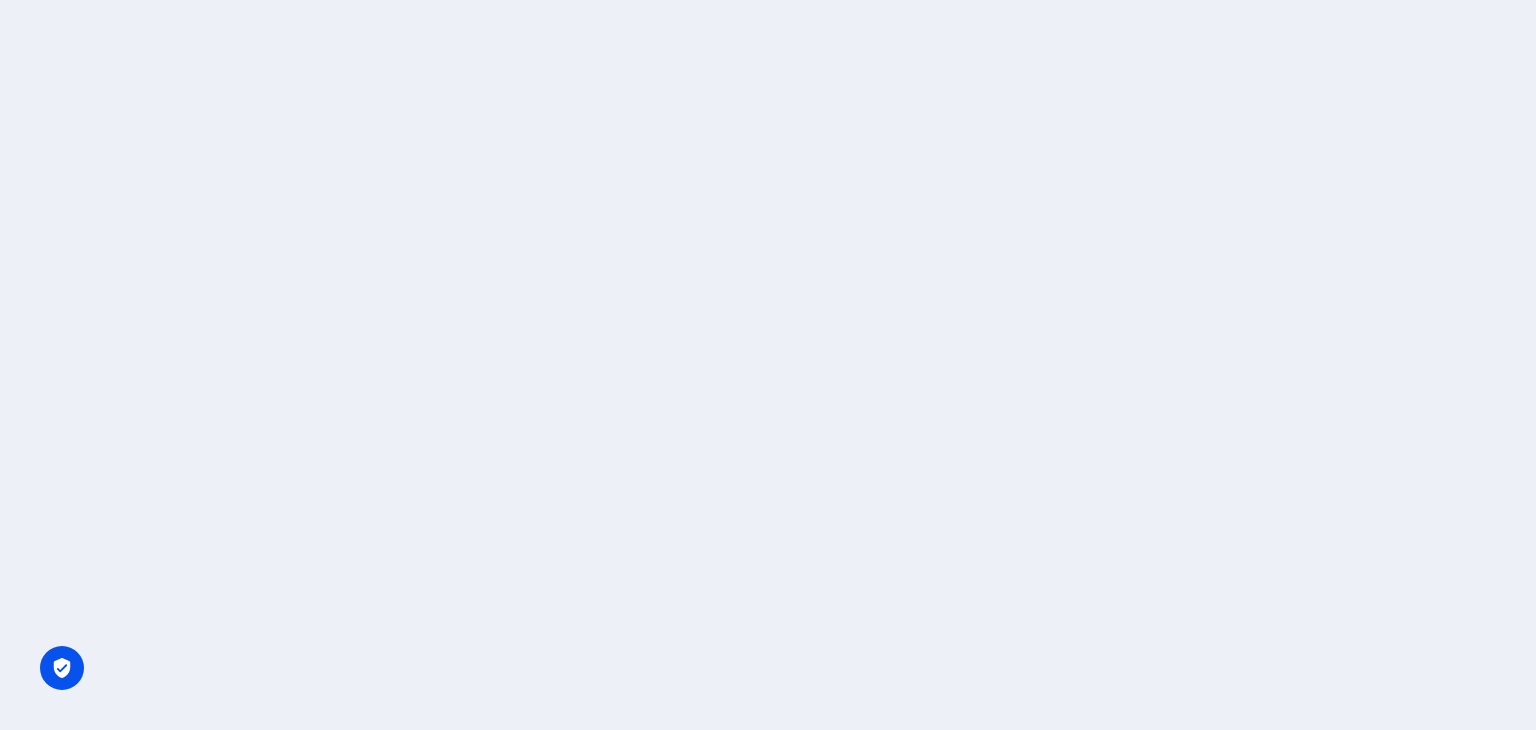 scroll, scrollTop: 0, scrollLeft: 0, axis: both 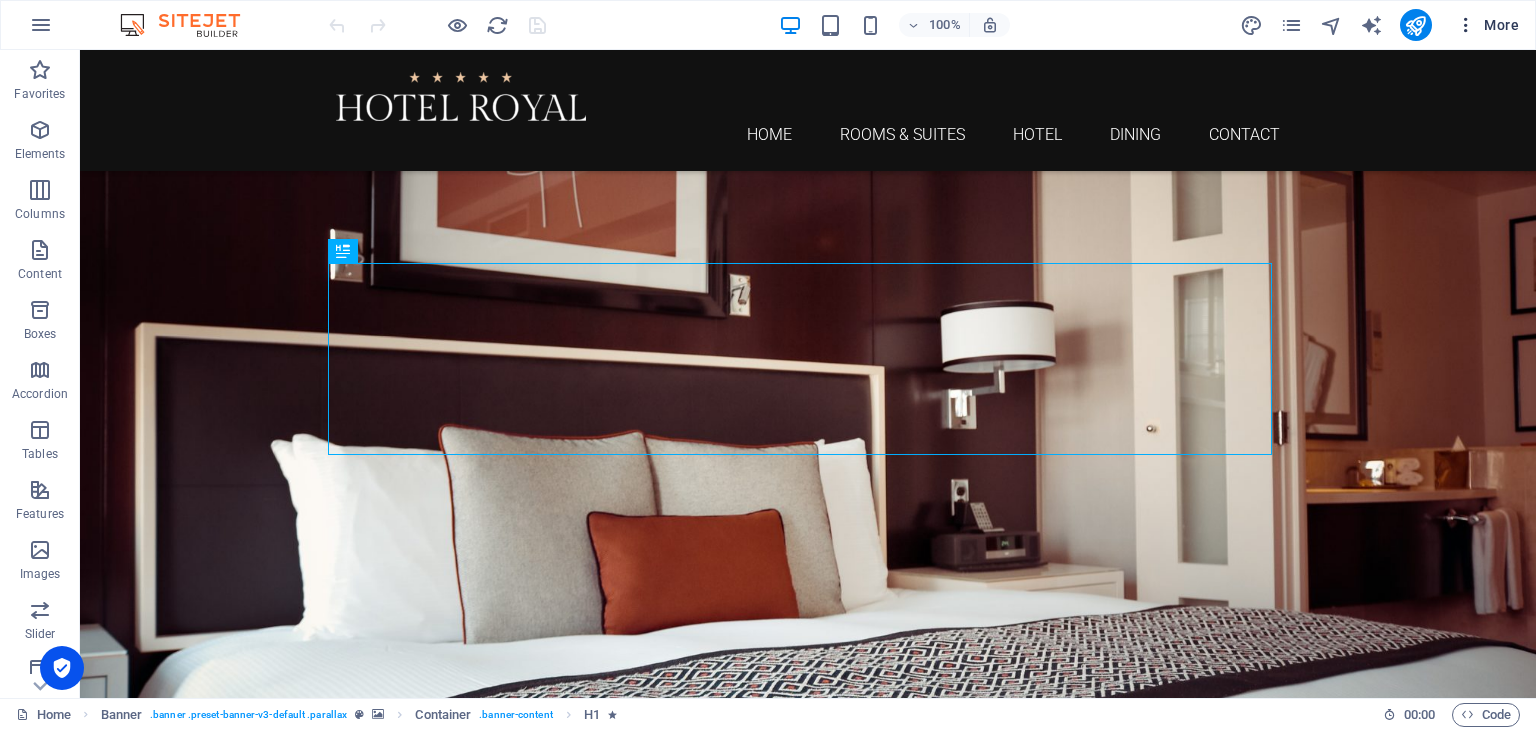 click on "More" at bounding box center (1487, 25) 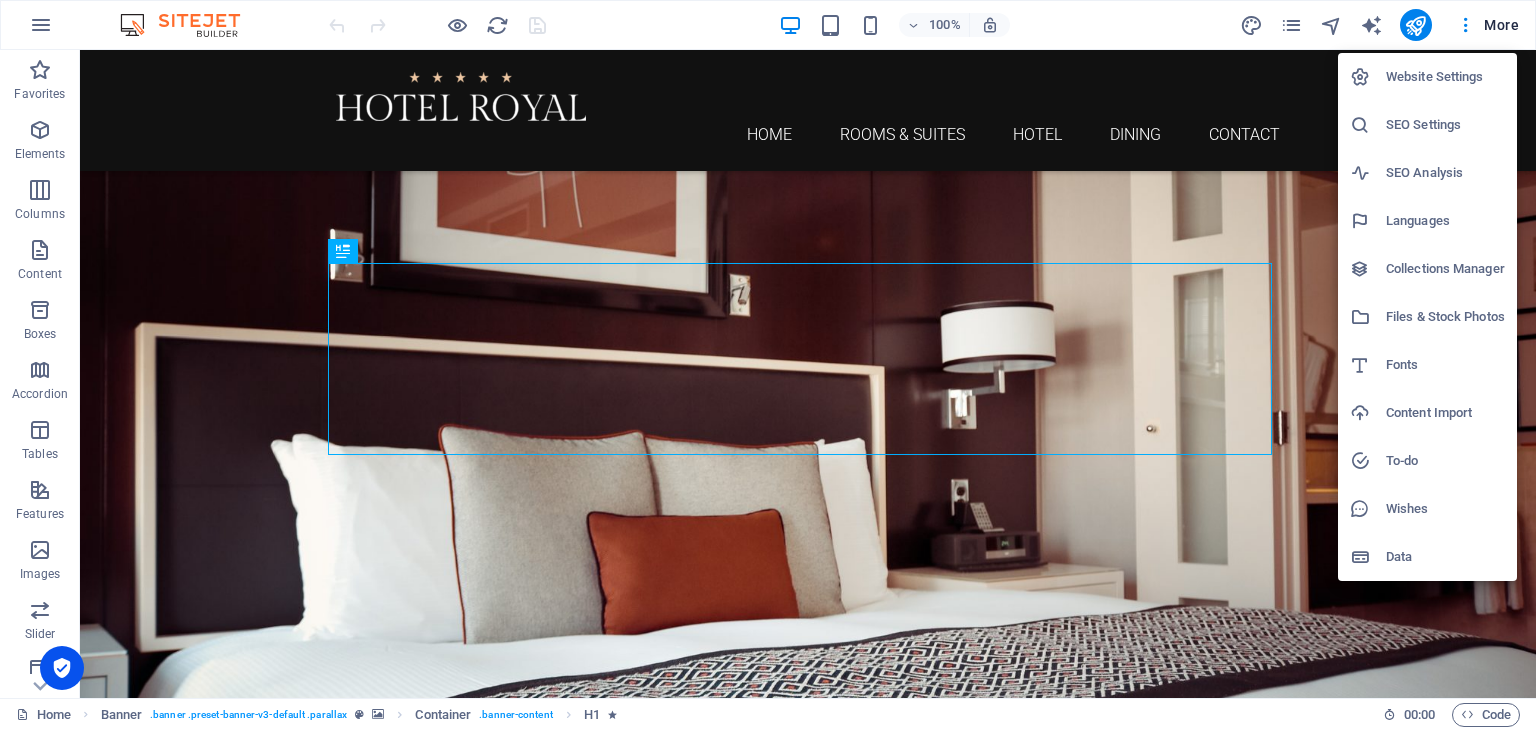 click at bounding box center [768, 365] 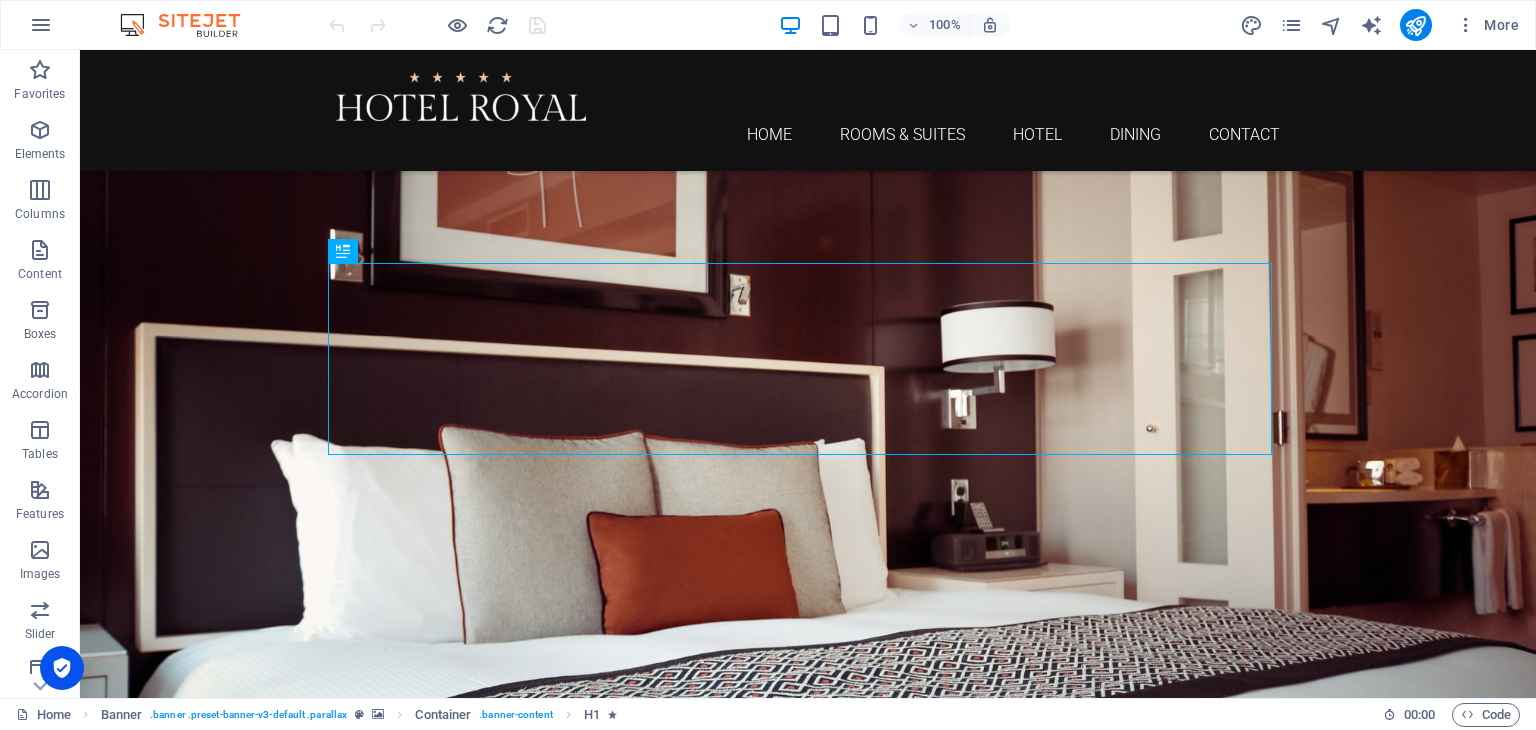 click at bounding box center [41, 25] 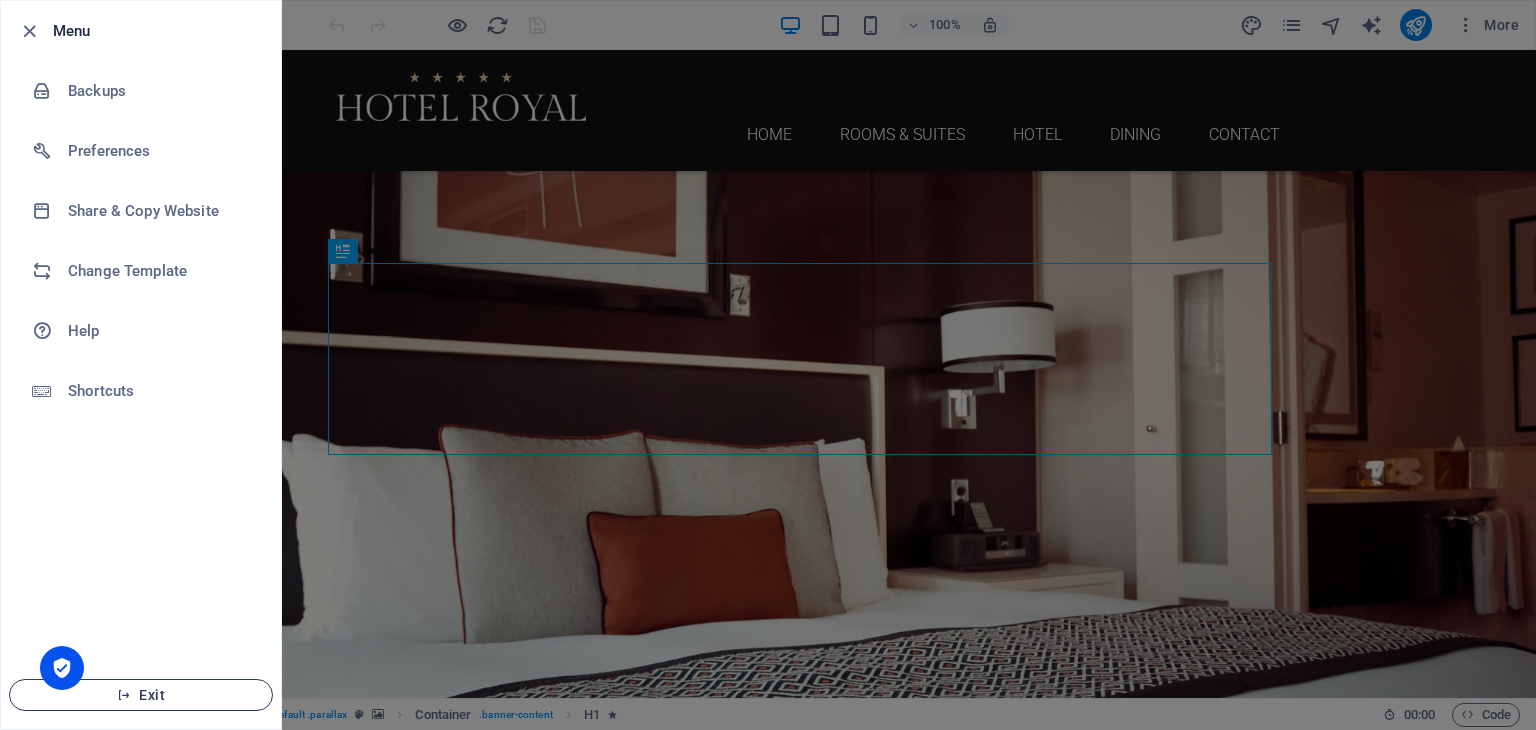 click on "Exit" at bounding box center (141, 695) 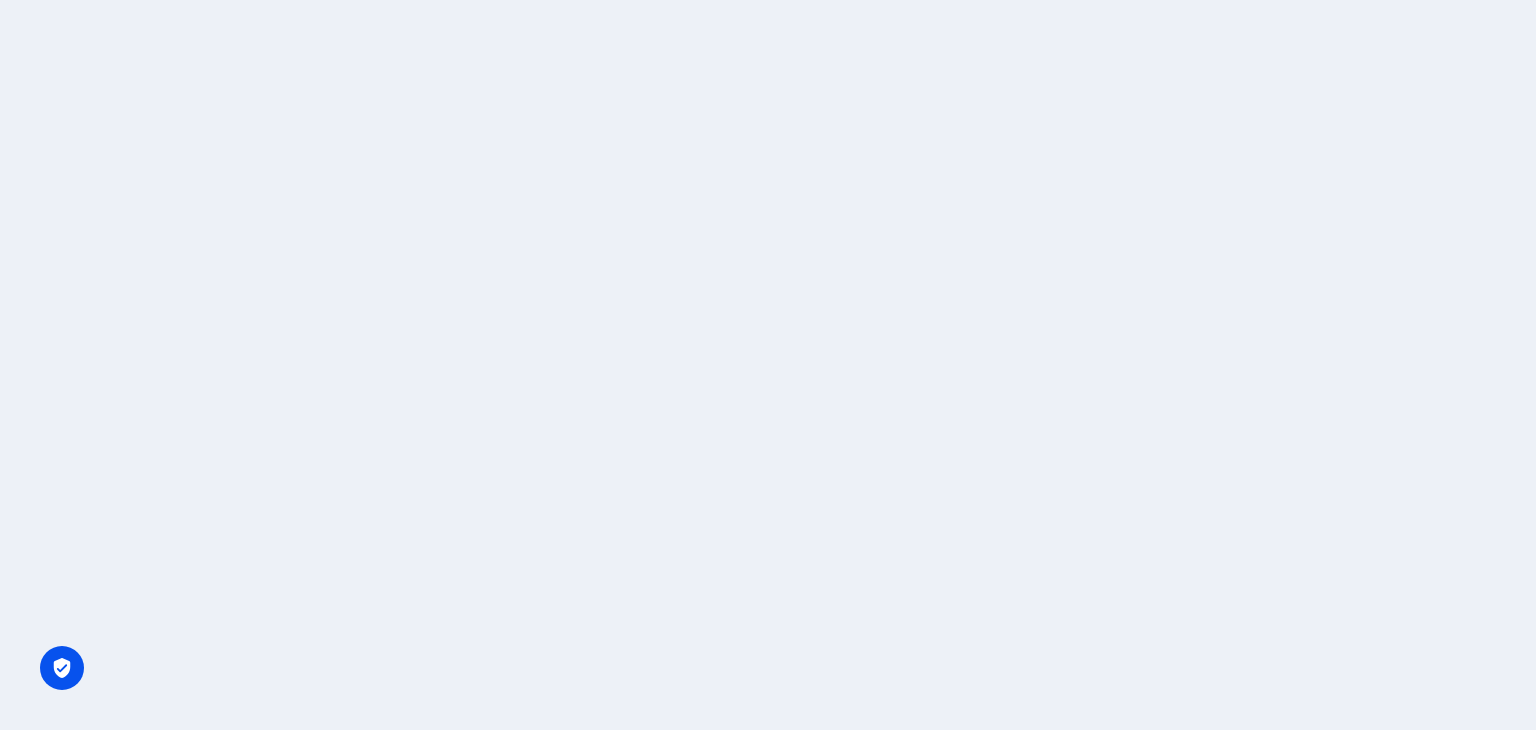scroll, scrollTop: 0, scrollLeft: 0, axis: both 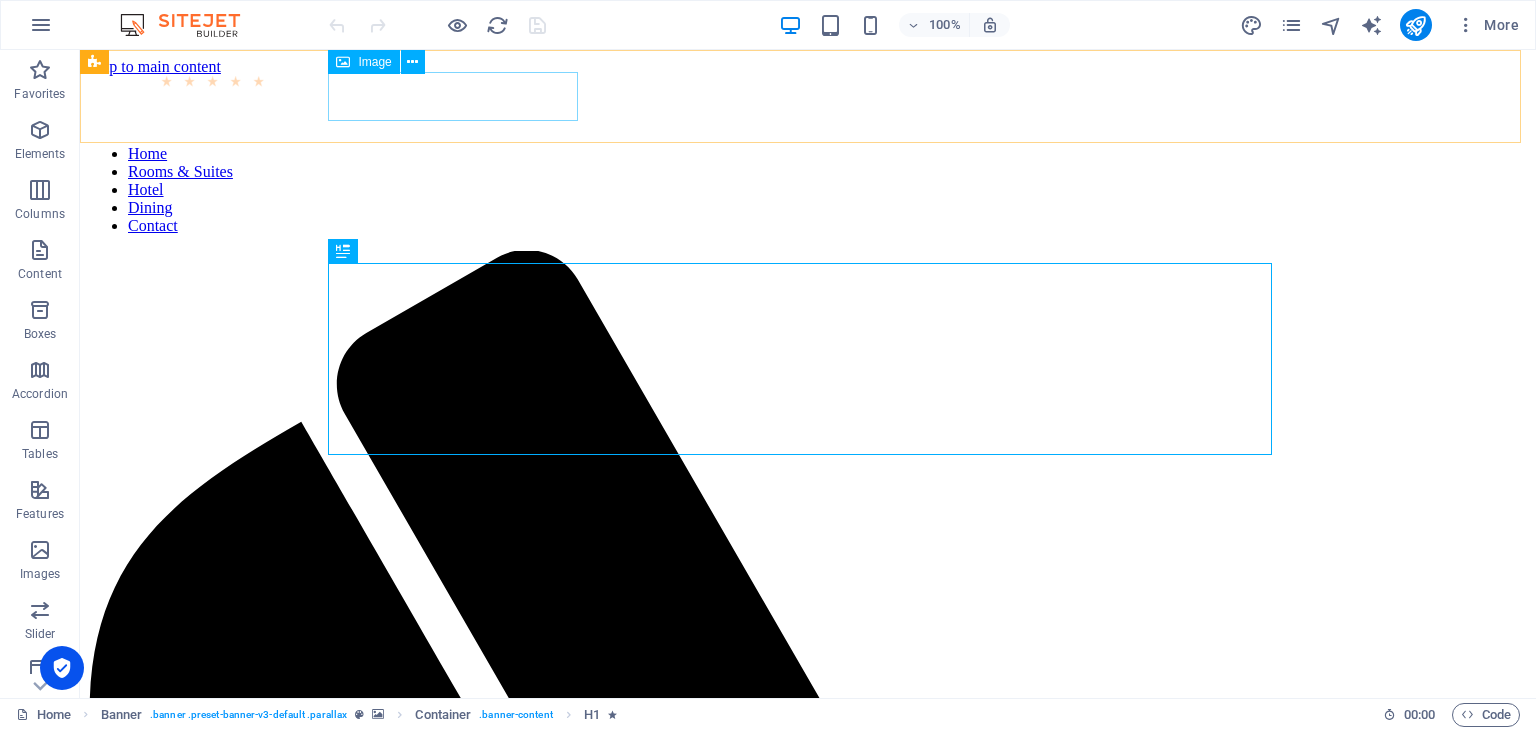 click at bounding box center [808, 102] 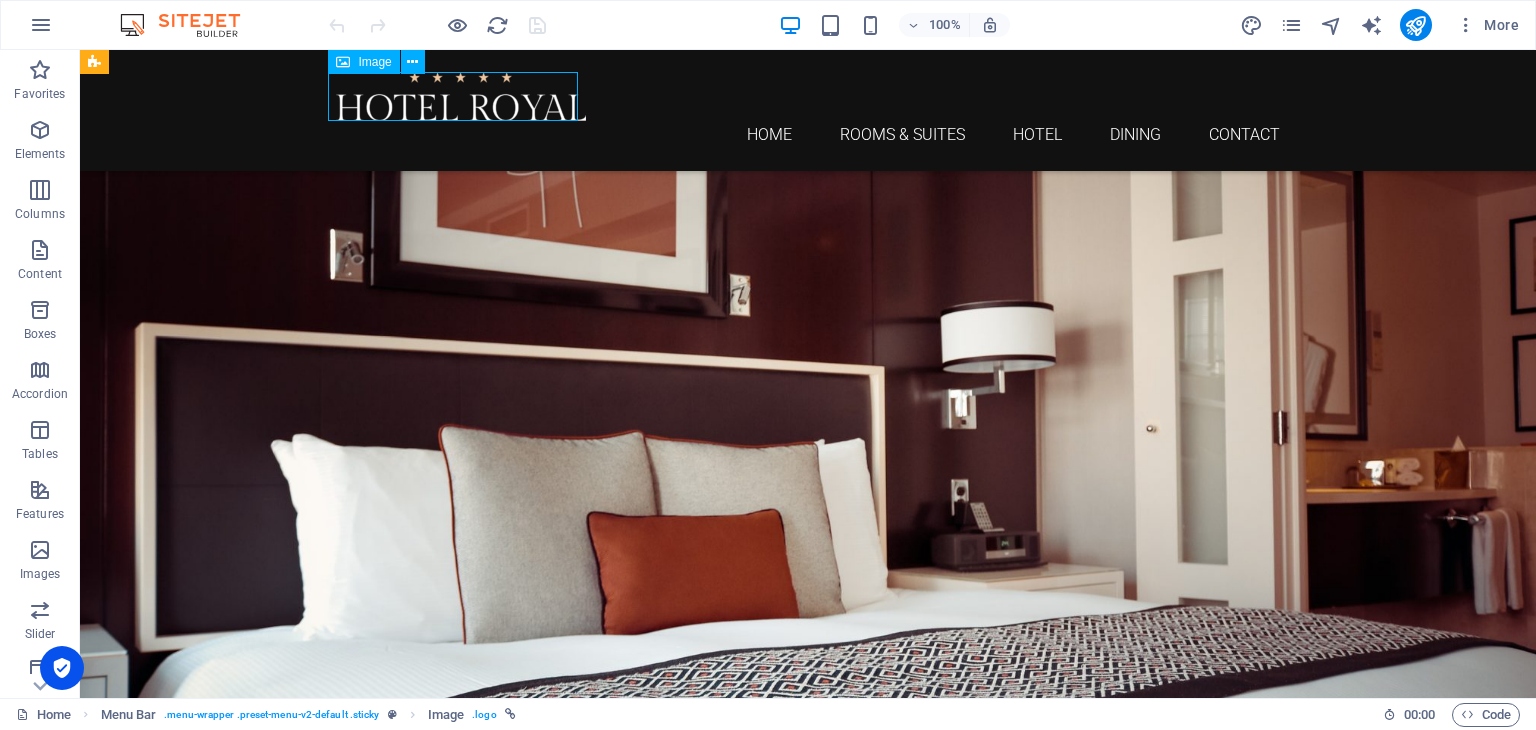 click at bounding box center (808, 96) 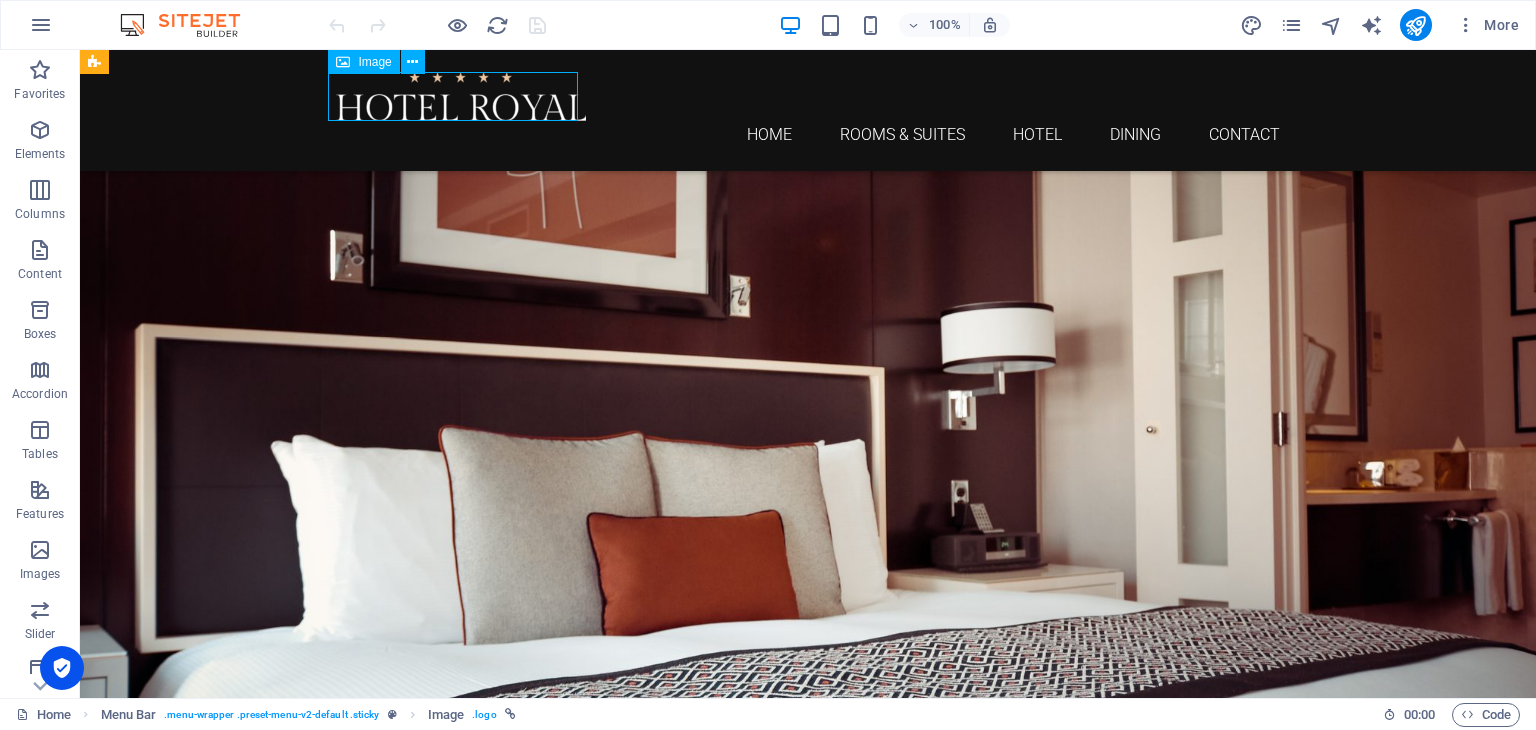 select on "px" 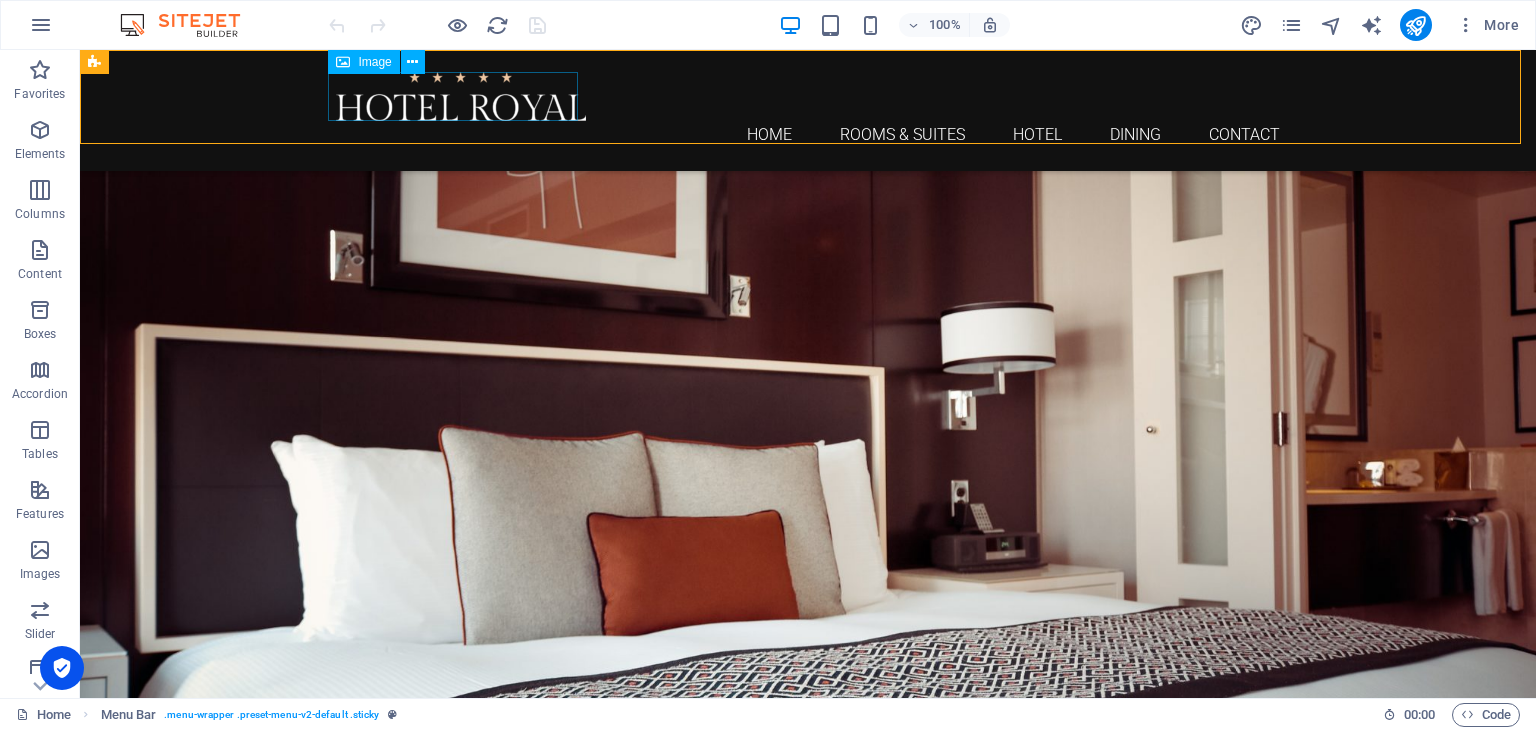 click at bounding box center [808, 96] 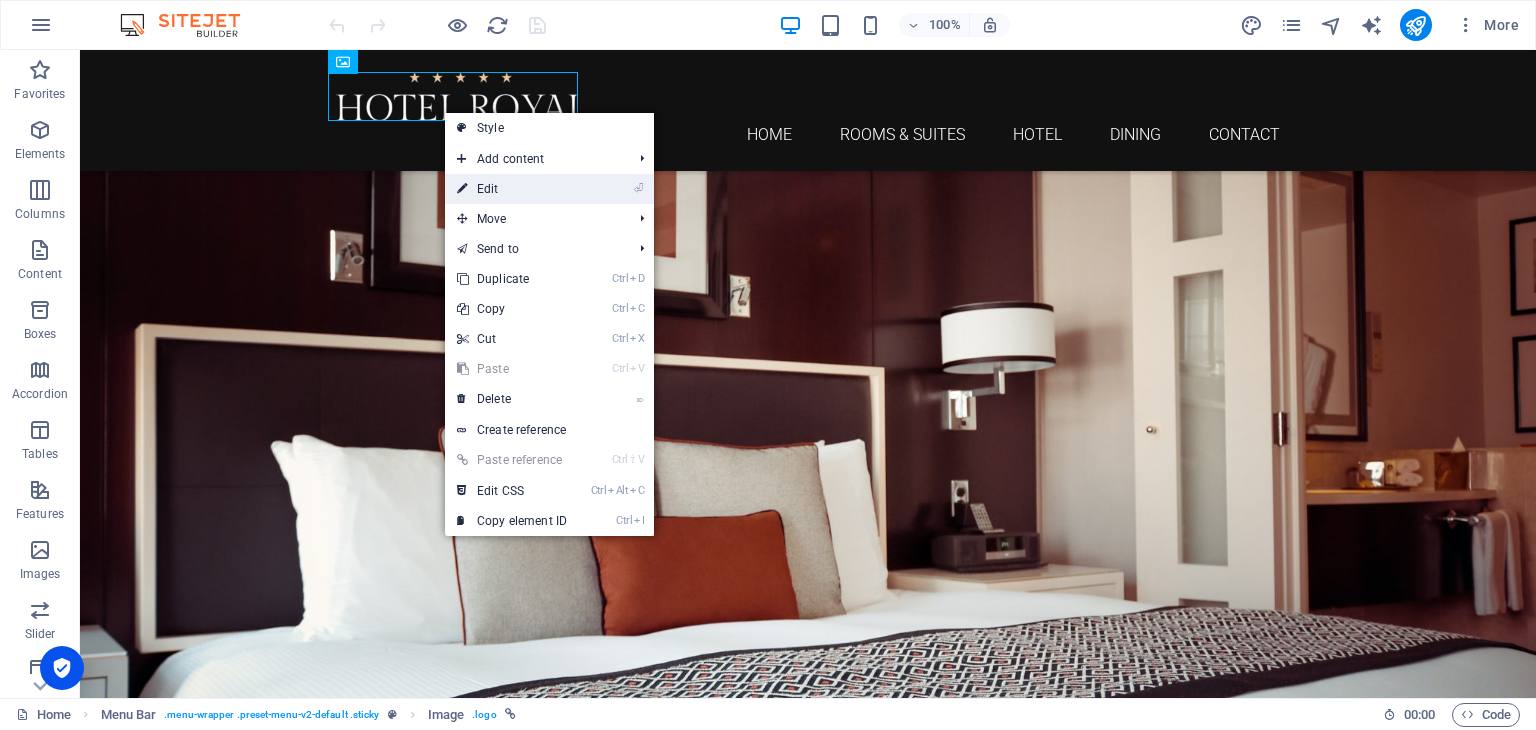 click on "⏎  Edit" at bounding box center (512, 189) 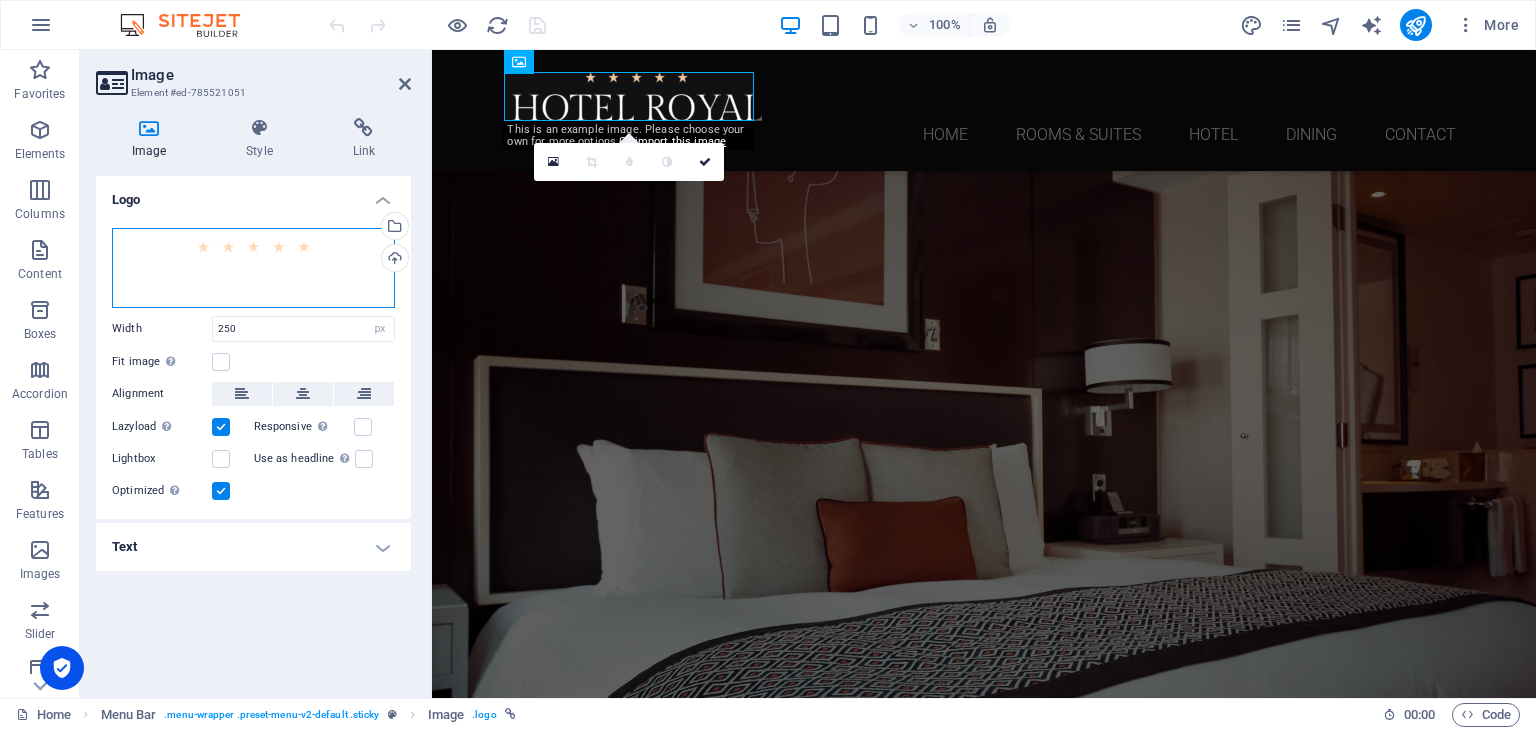 click on "Drag files here, click to choose files or select files from Files or our free stock photos & videos" at bounding box center [253, 268] 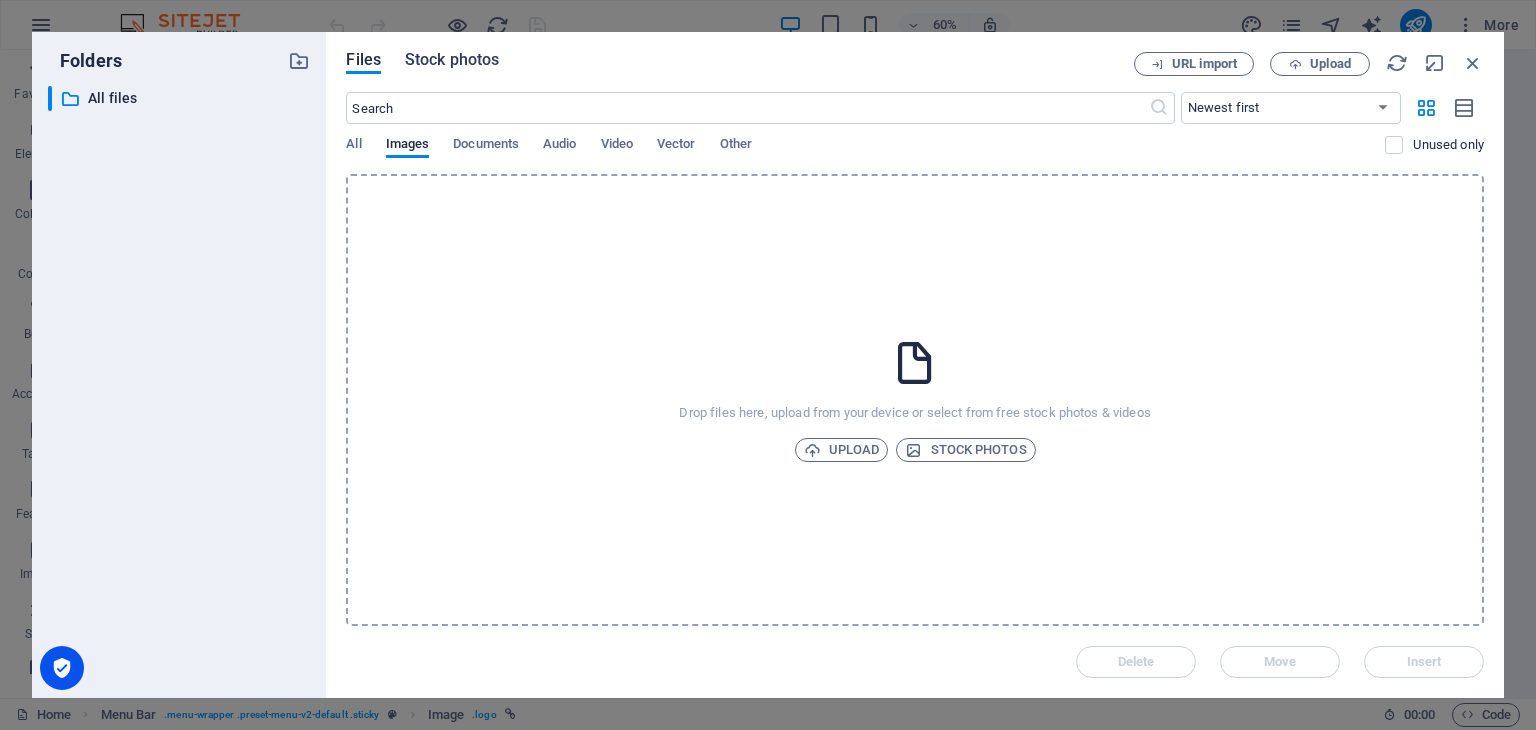 click on "Stock photos" at bounding box center [452, 60] 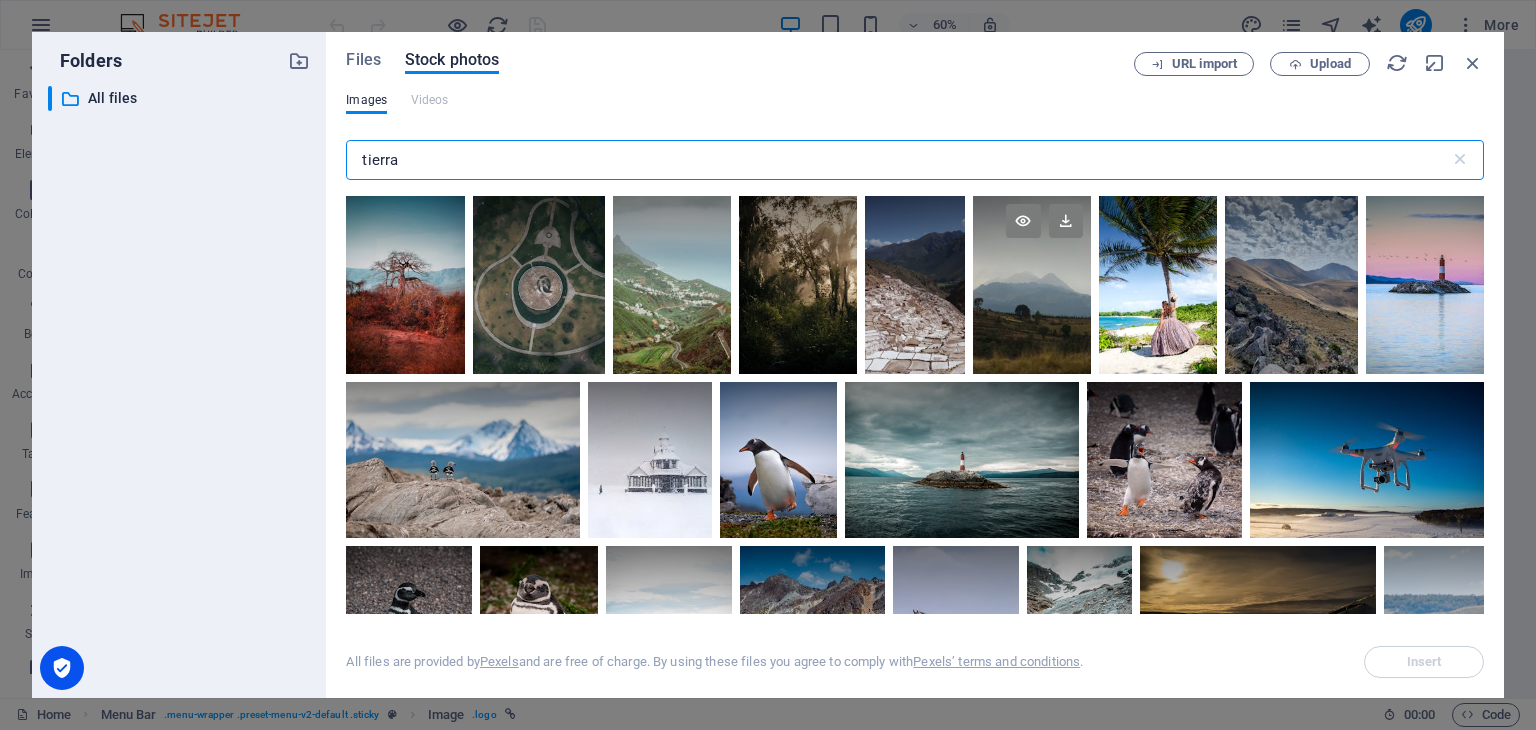 scroll, scrollTop: 444, scrollLeft: 0, axis: vertical 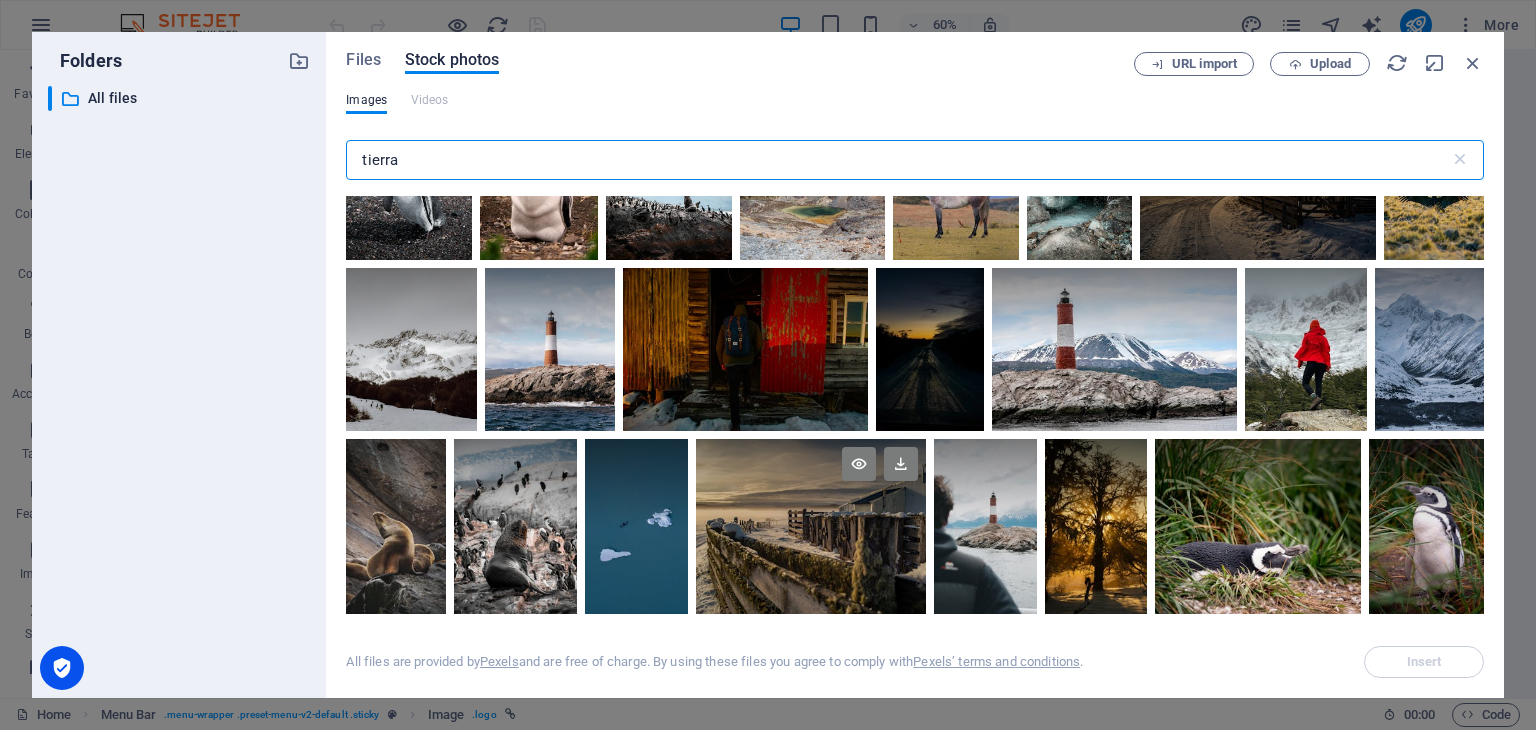 type on "tierra" 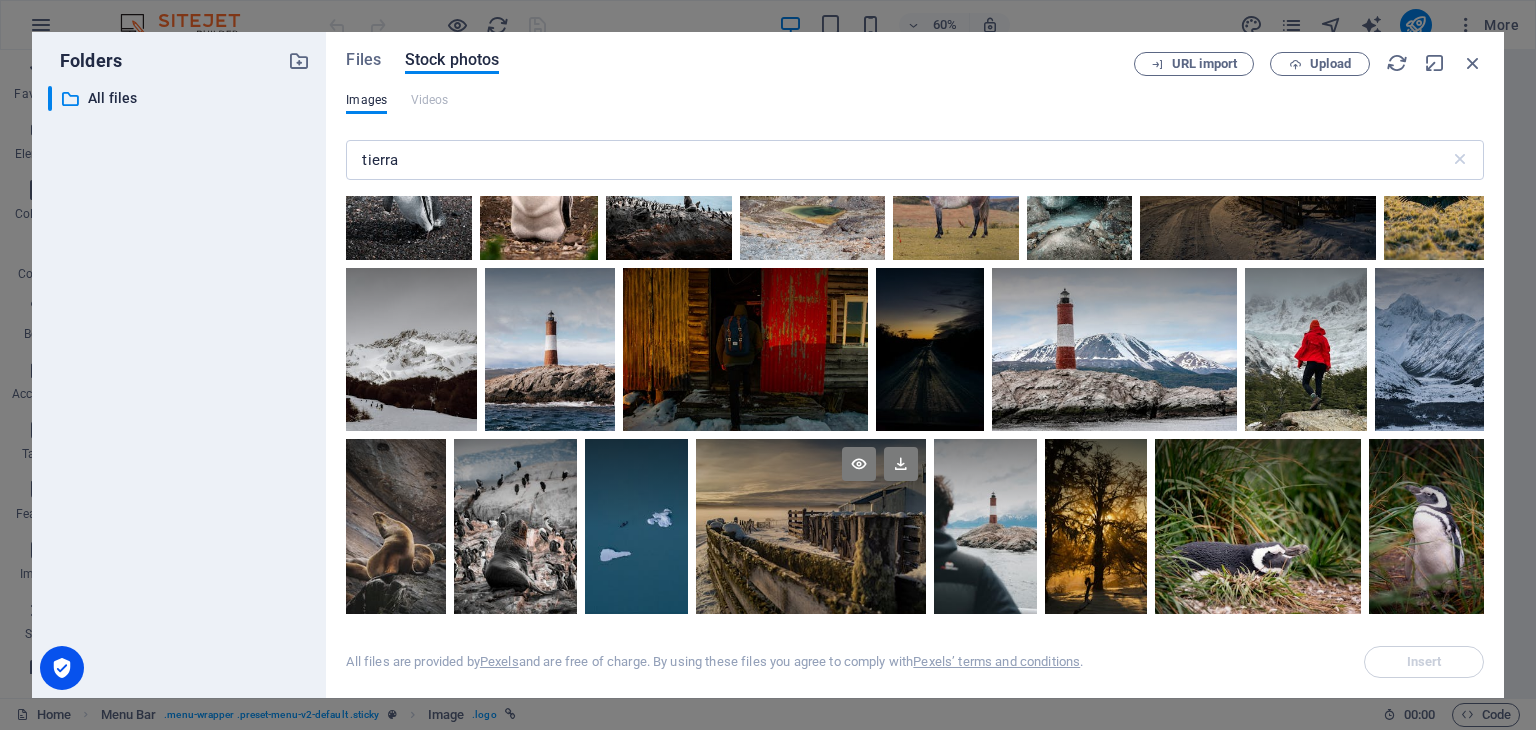 click at bounding box center [811, 483] 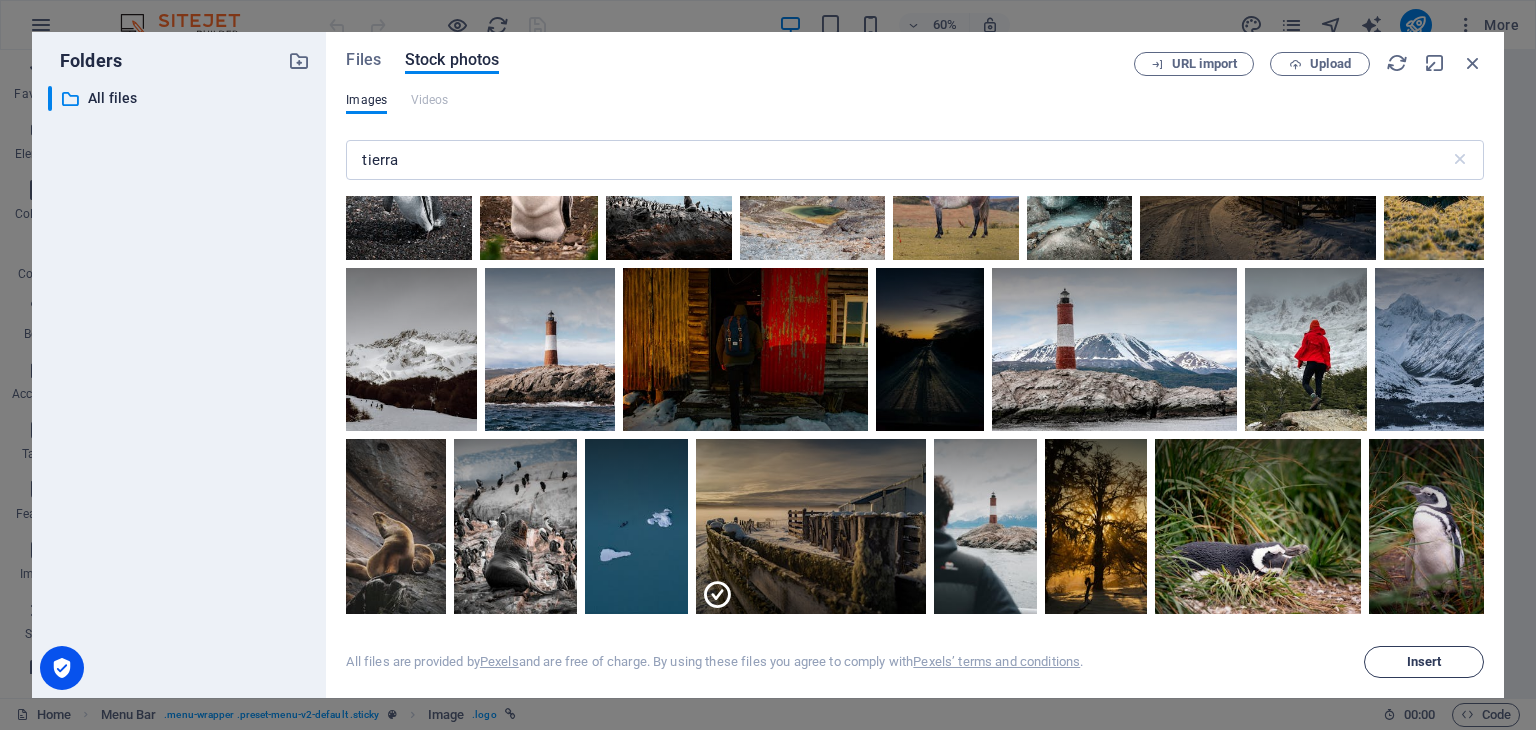click on "Insert" at bounding box center [1424, 662] 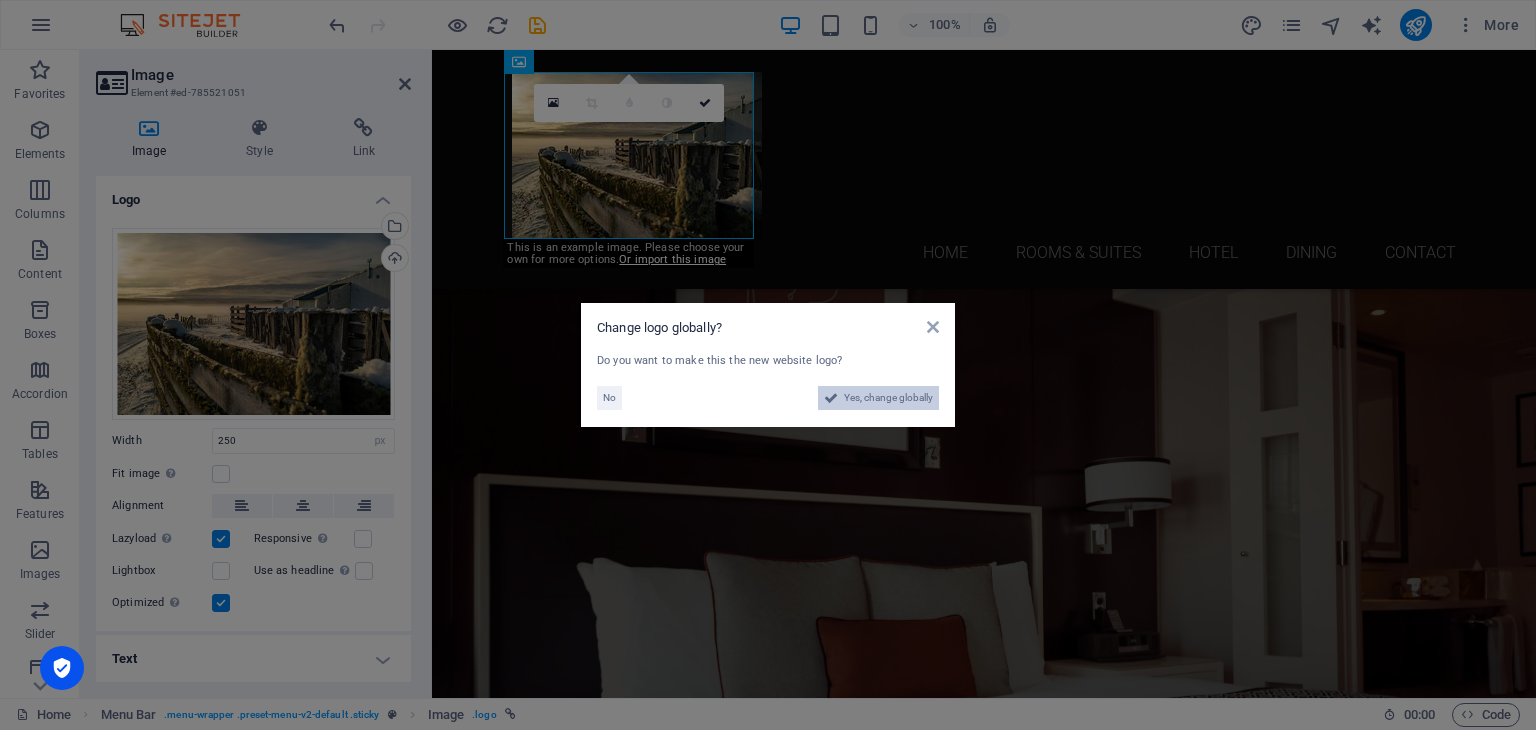 click on "Yes, change globally" at bounding box center [888, 398] 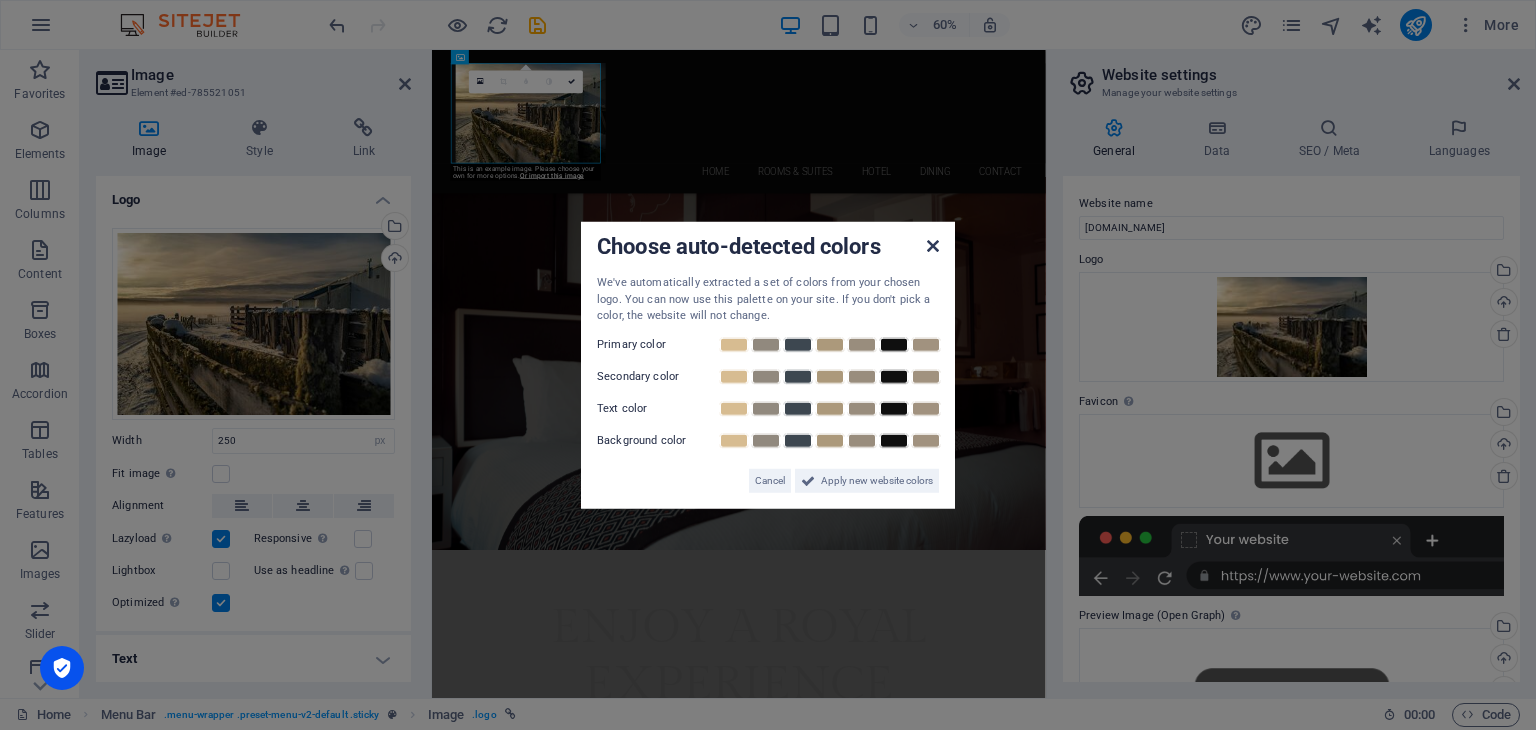 click at bounding box center (933, 246) 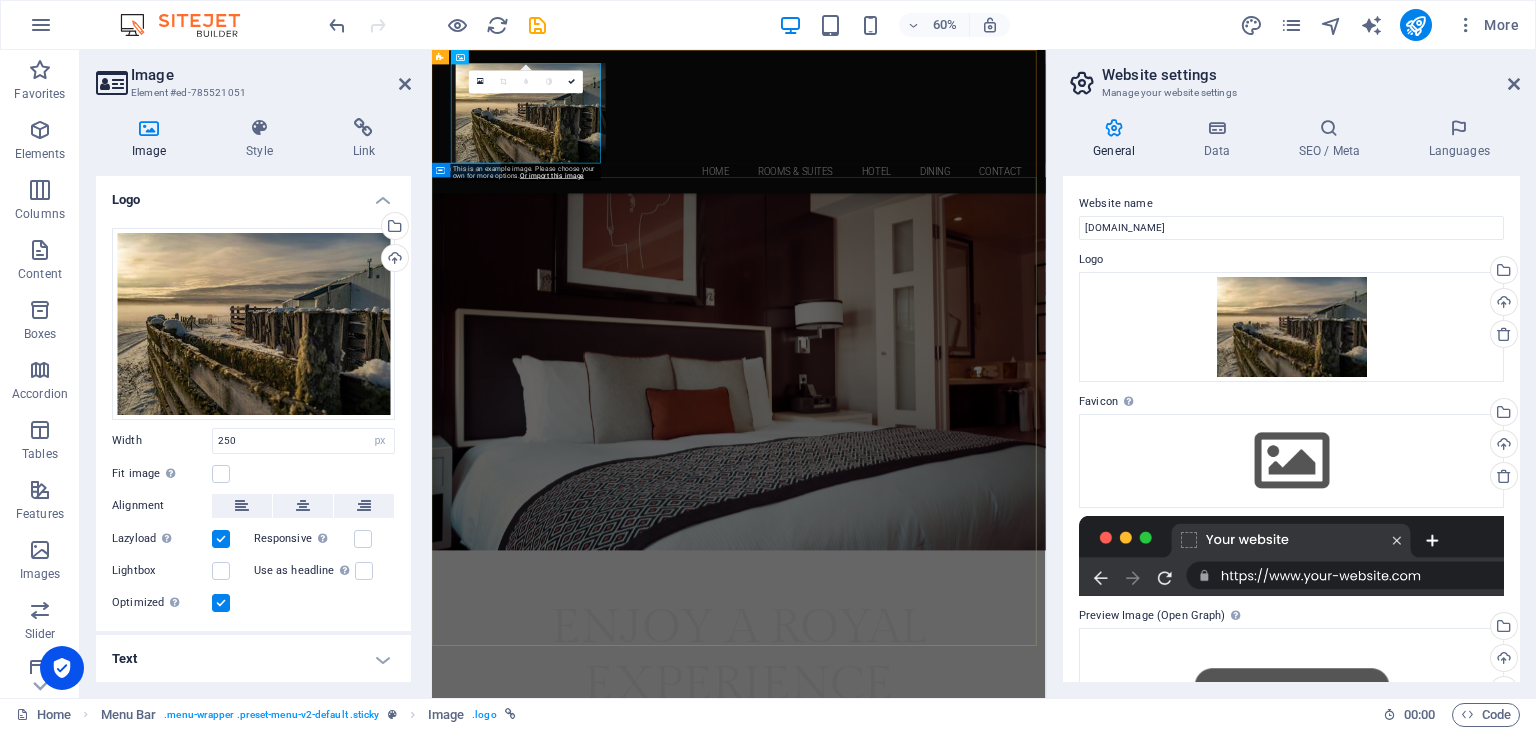 click on "Enjoy a royal experience Learn more" at bounding box center [943, 1096] 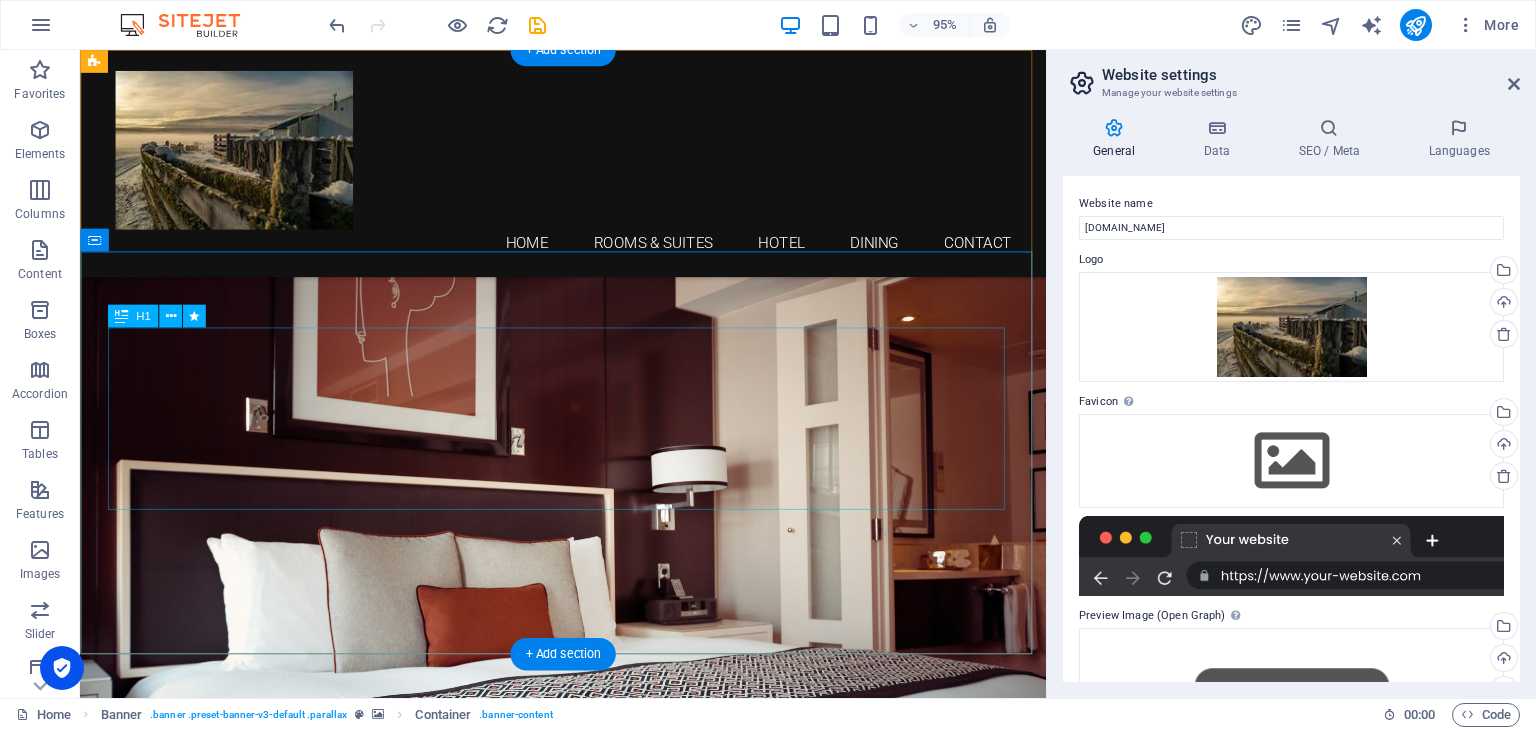 click on "Enjoy a royal experience" at bounding box center (589, 1060) 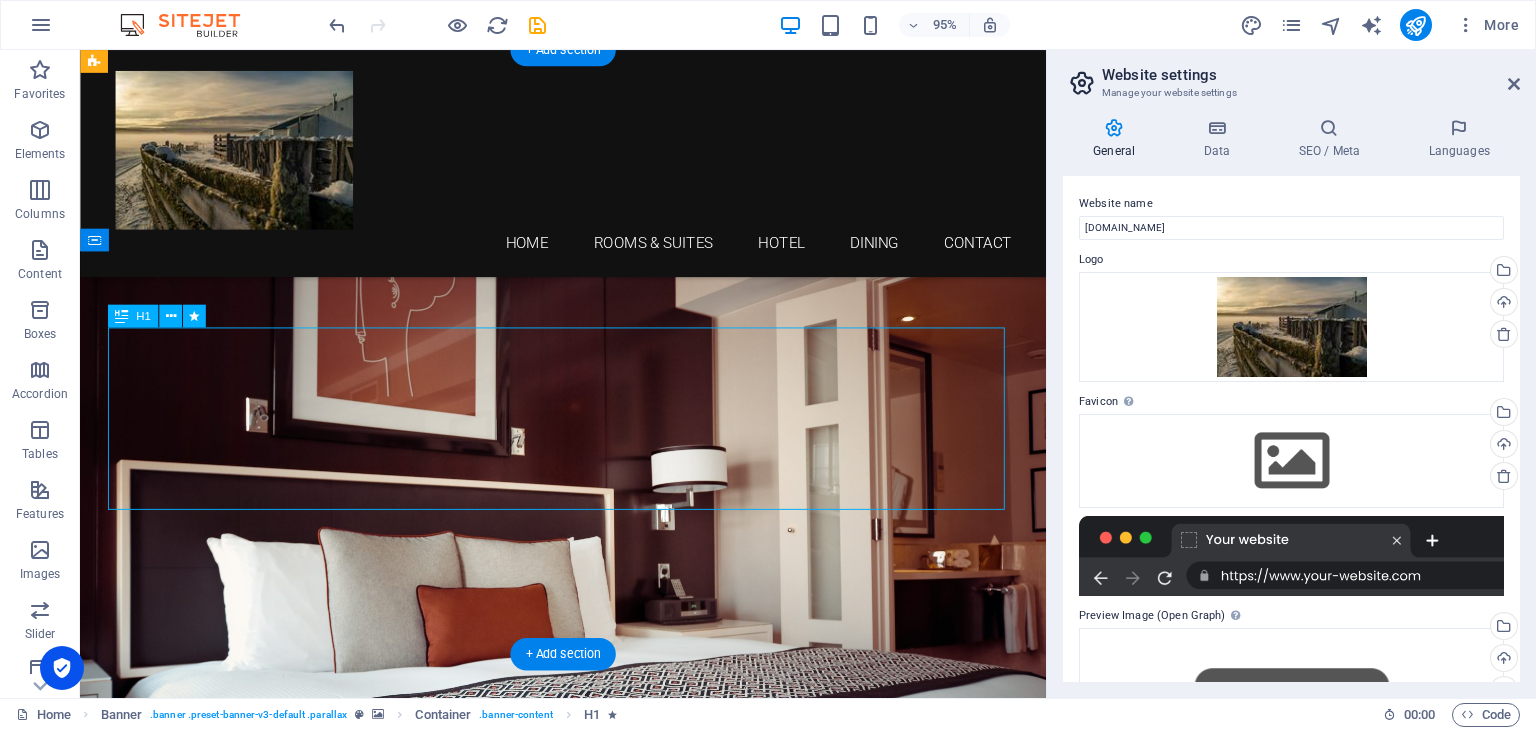 click on "Enjoy a royal experience" at bounding box center (589, 1060) 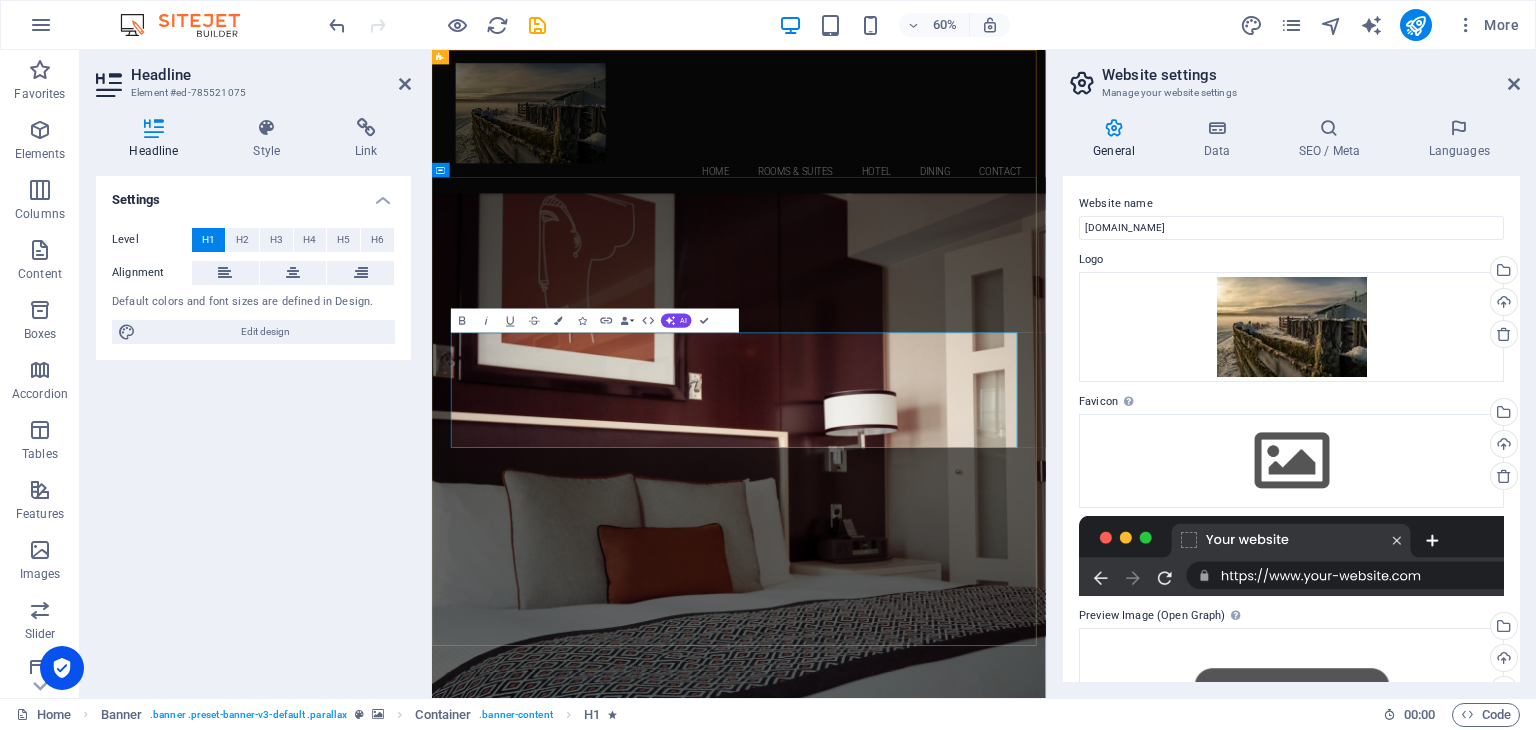 type 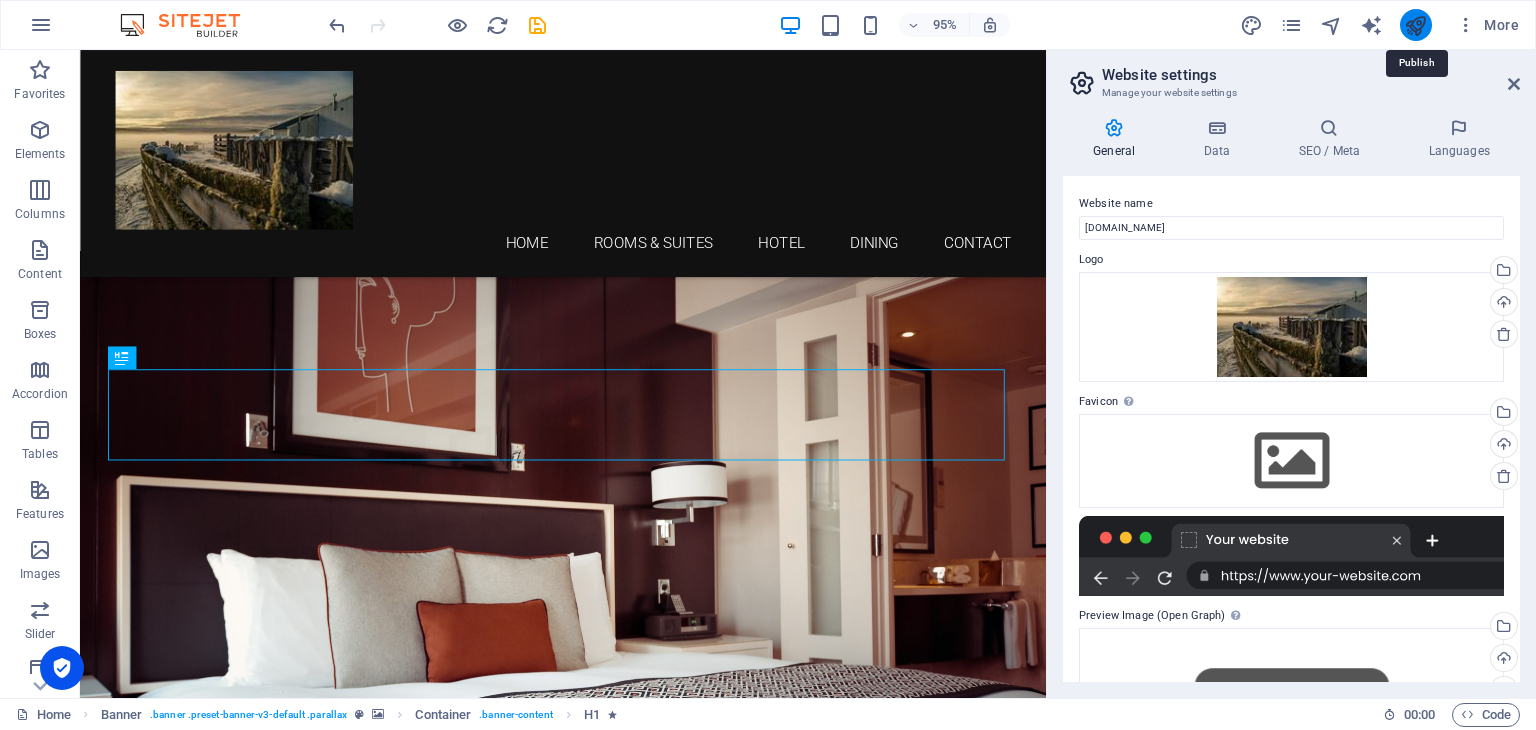 click at bounding box center (1415, 25) 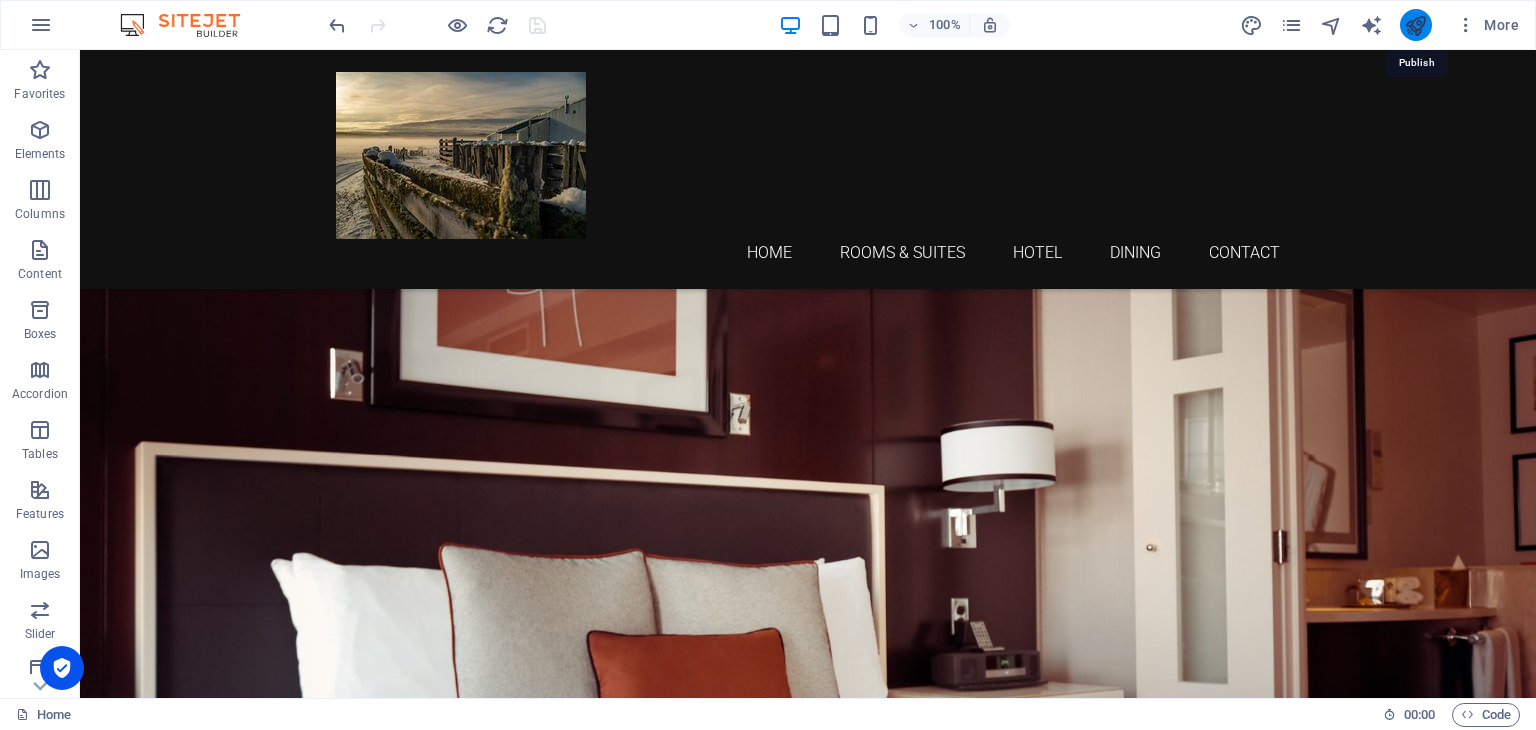 click at bounding box center (1415, 25) 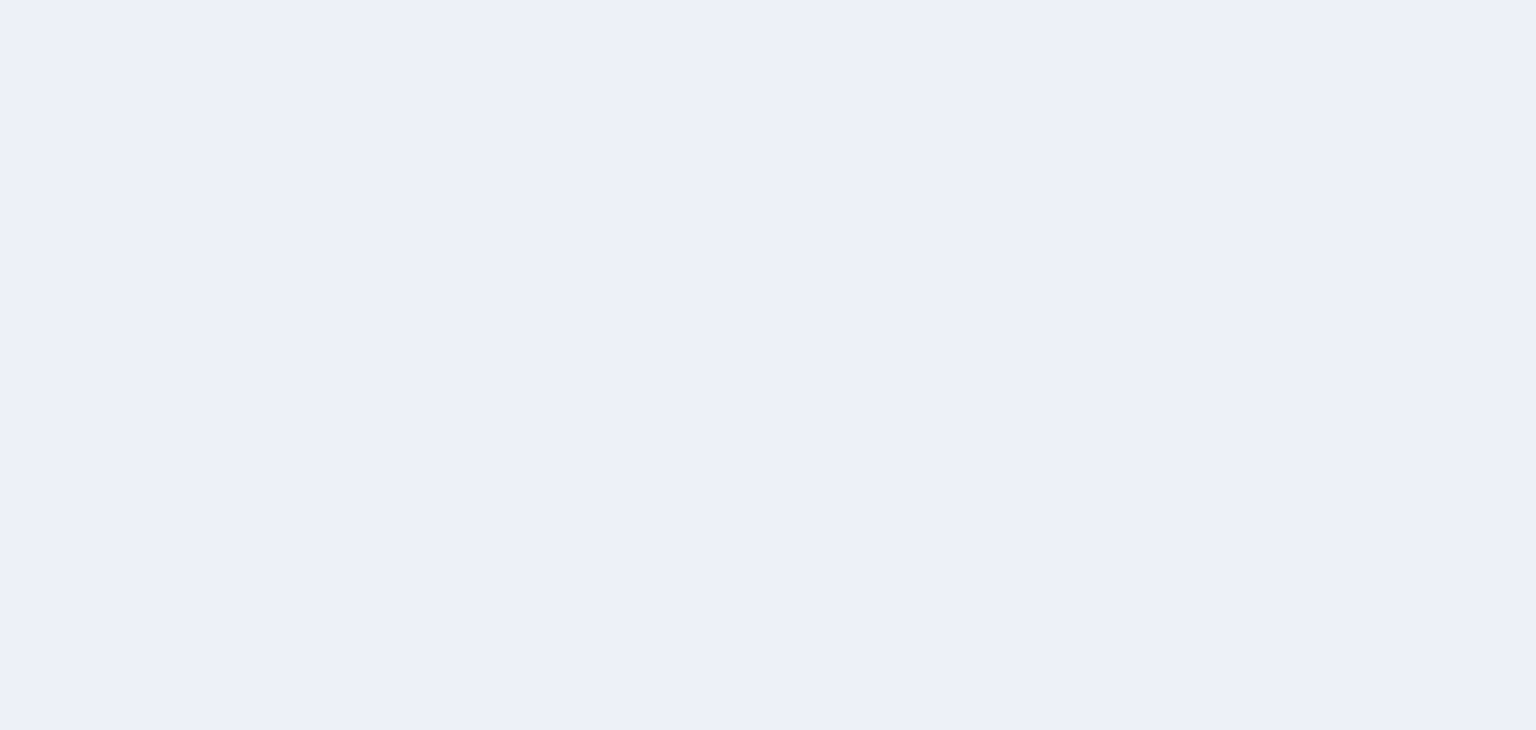 scroll, scrollTop: 0, scrollLeft: 0, axis: both 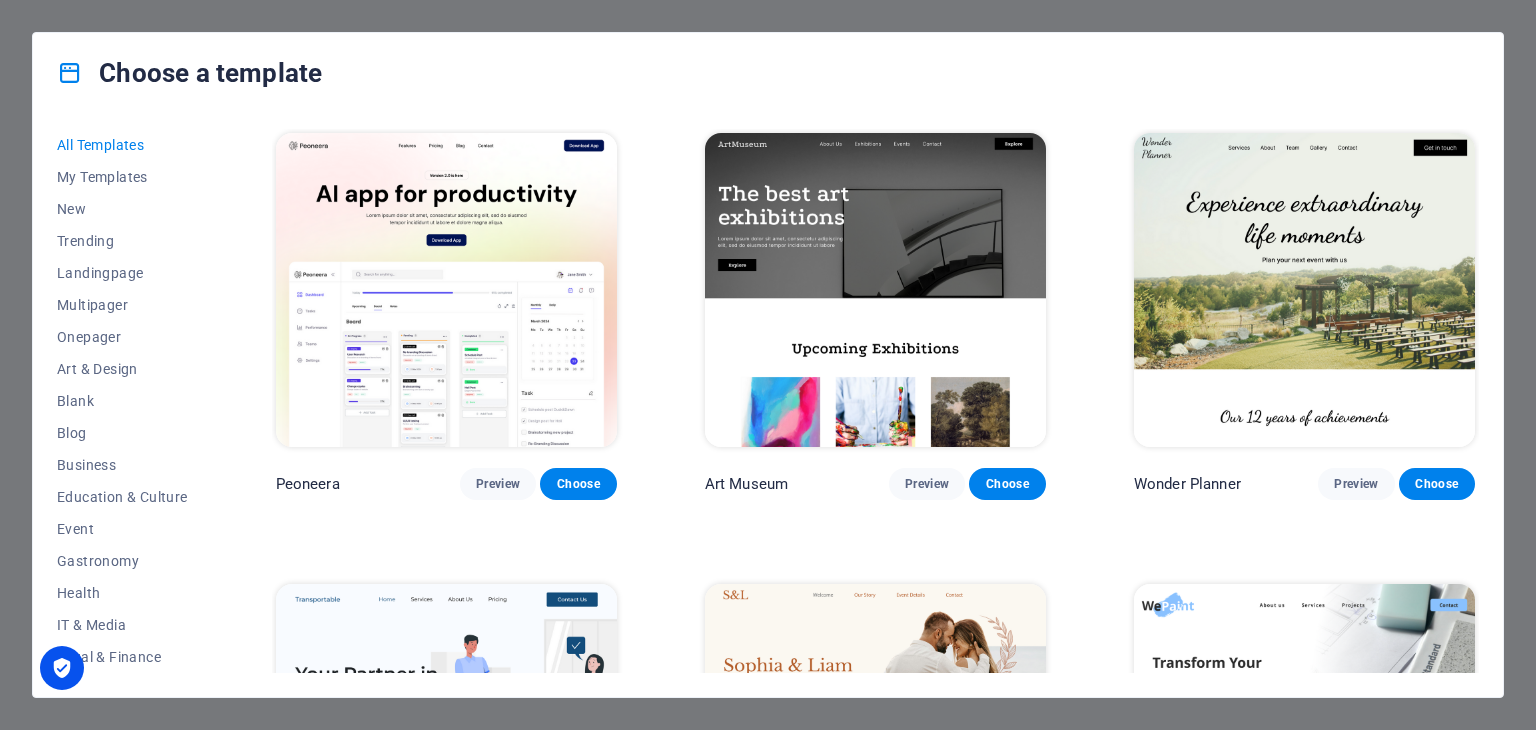 click on "All Templates" at bounding box center [122, 145] 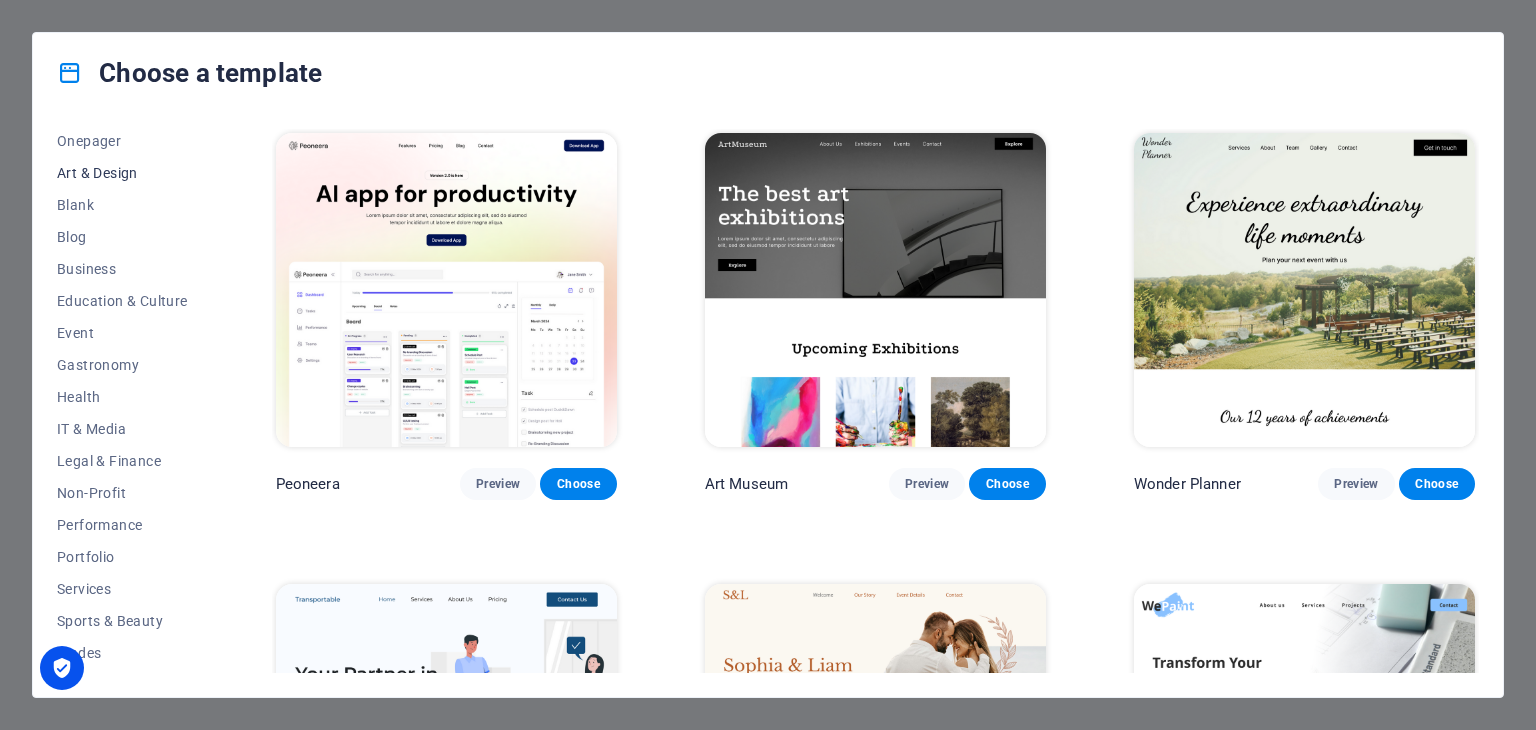 scroll, scrollTop: 256, scrollLeft: 0, axis: vertical 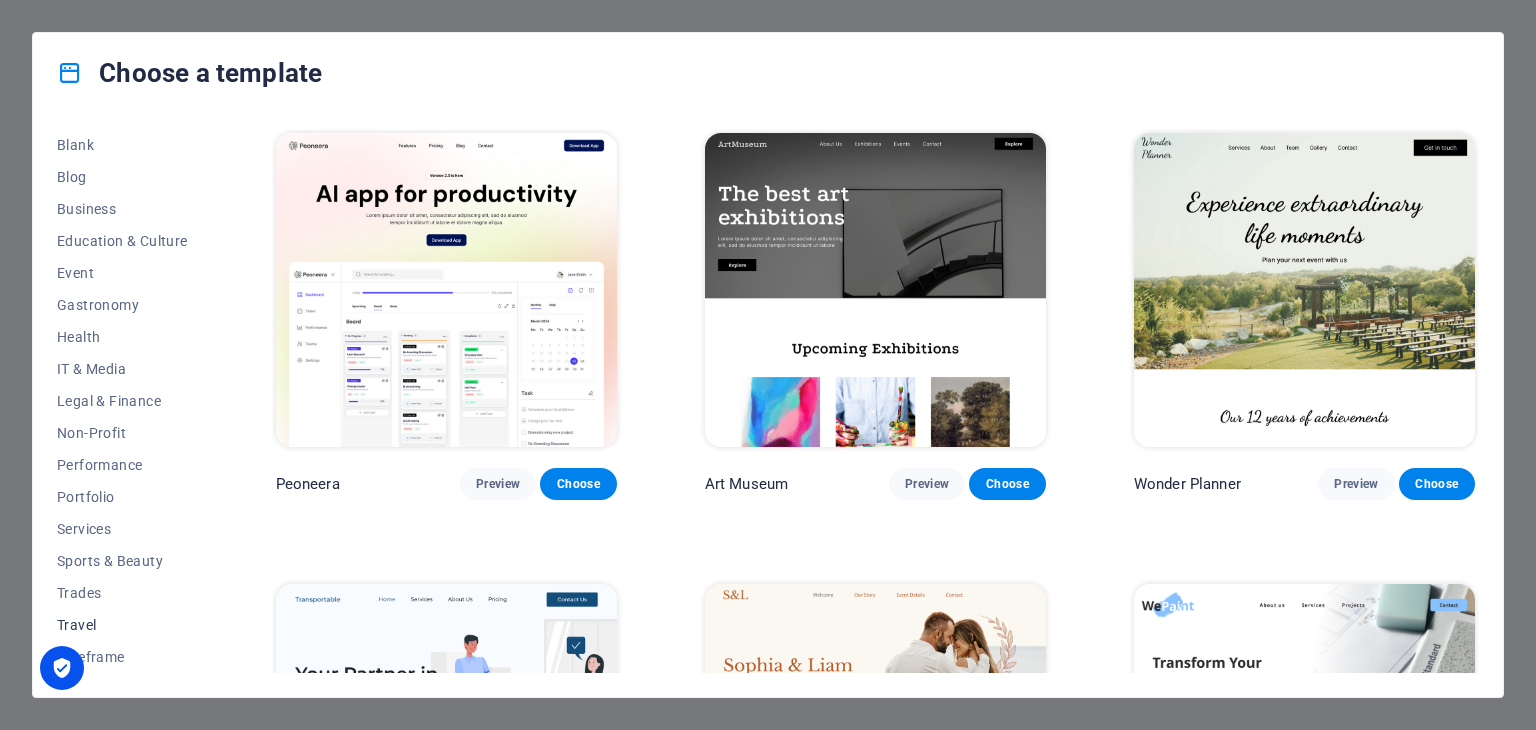 click on "Travel" at bounding box center (122, 625) 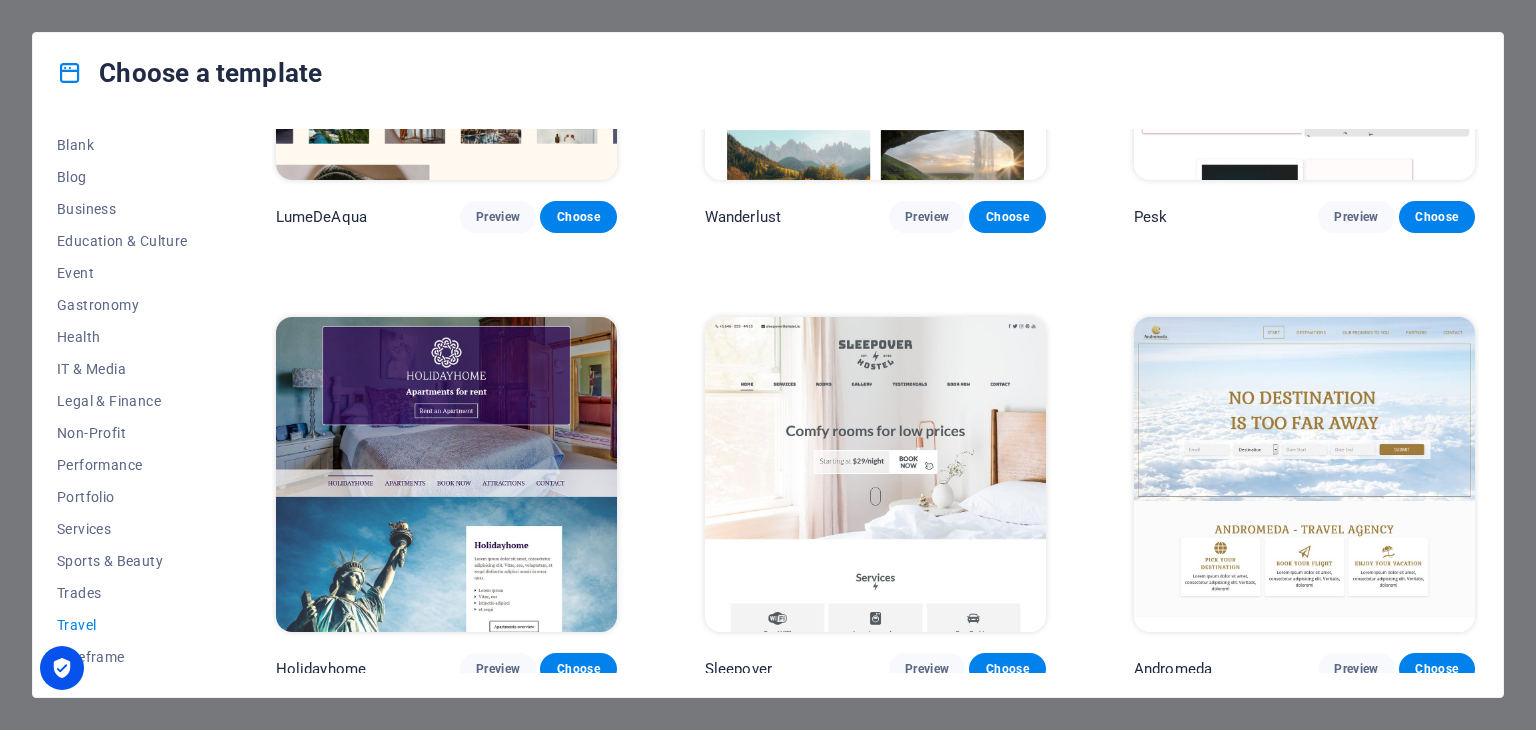 scroll, scrollTop: 0, scrollLeft: 0, axis: both 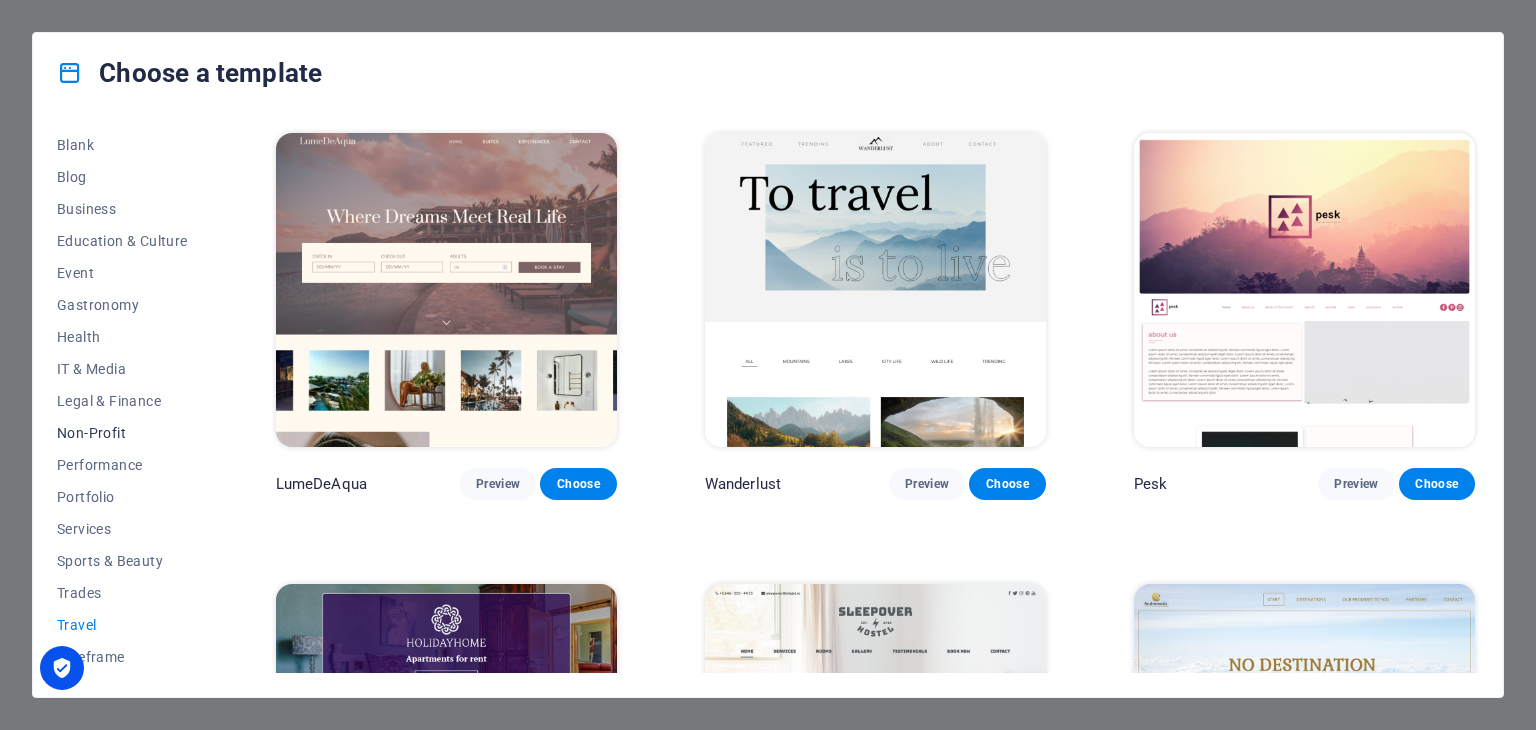 click on "Non-Profit" at bounding box center (122, 433) 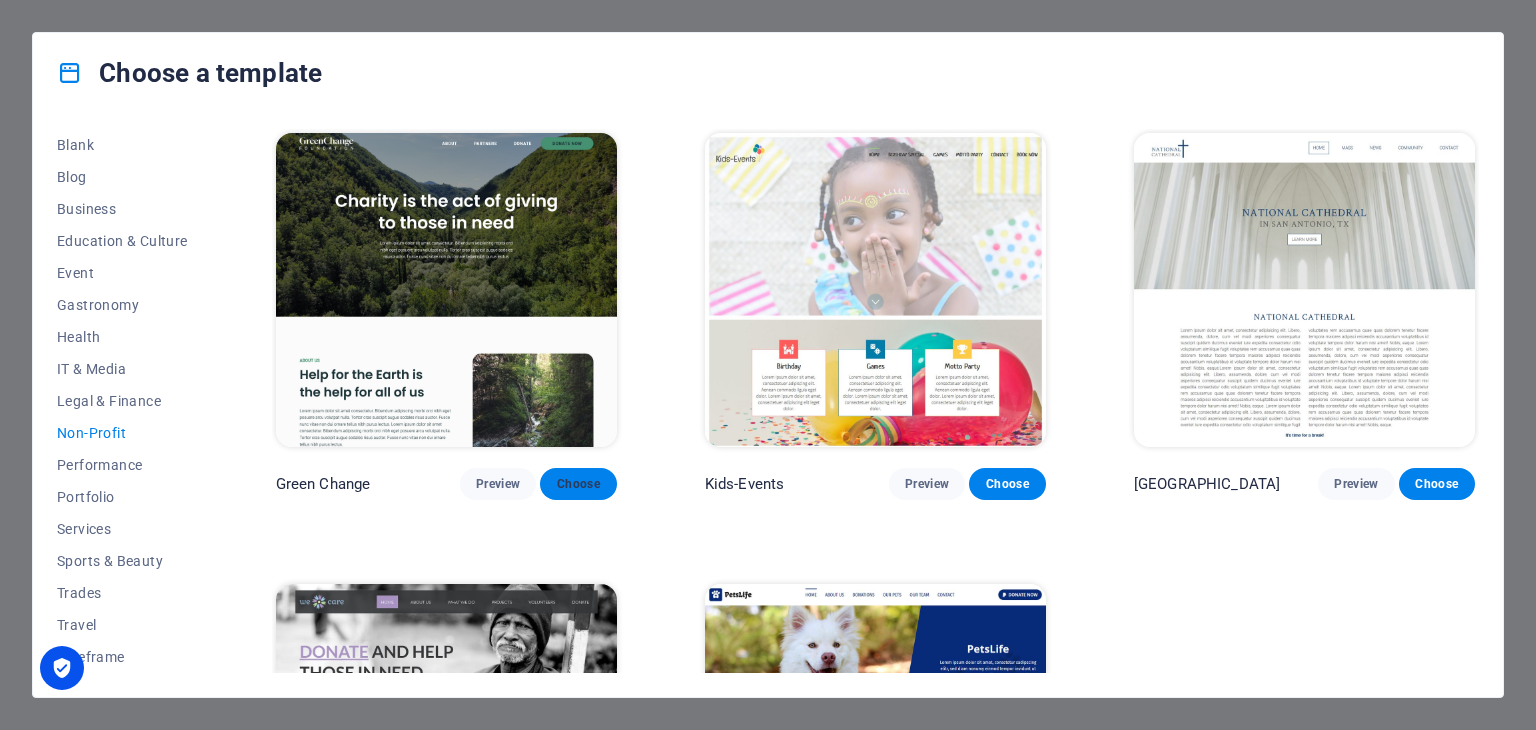 click on "Choose" at bounding box center [578, 484] 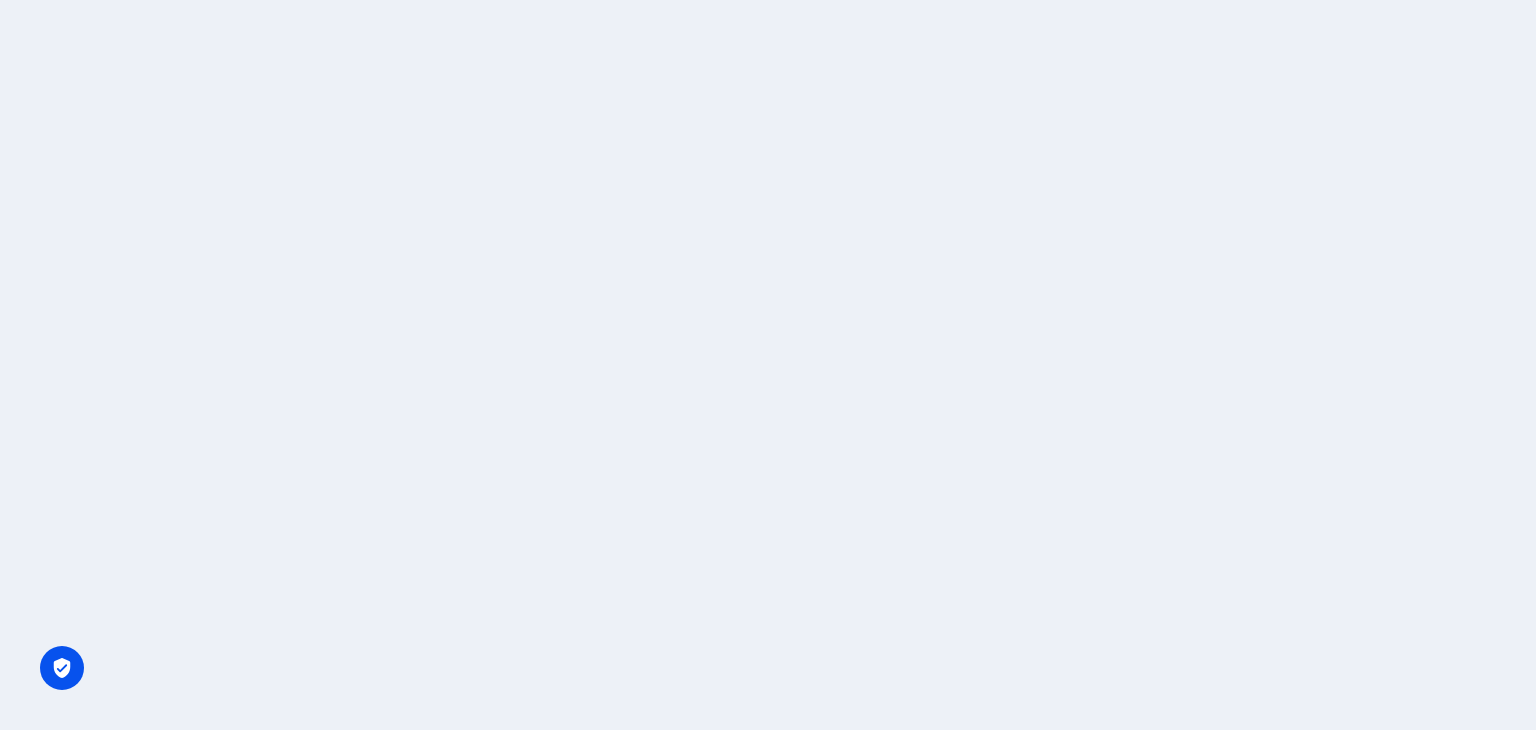 scroll, scrollTop: 0, scrollLeft: 0, axis: both 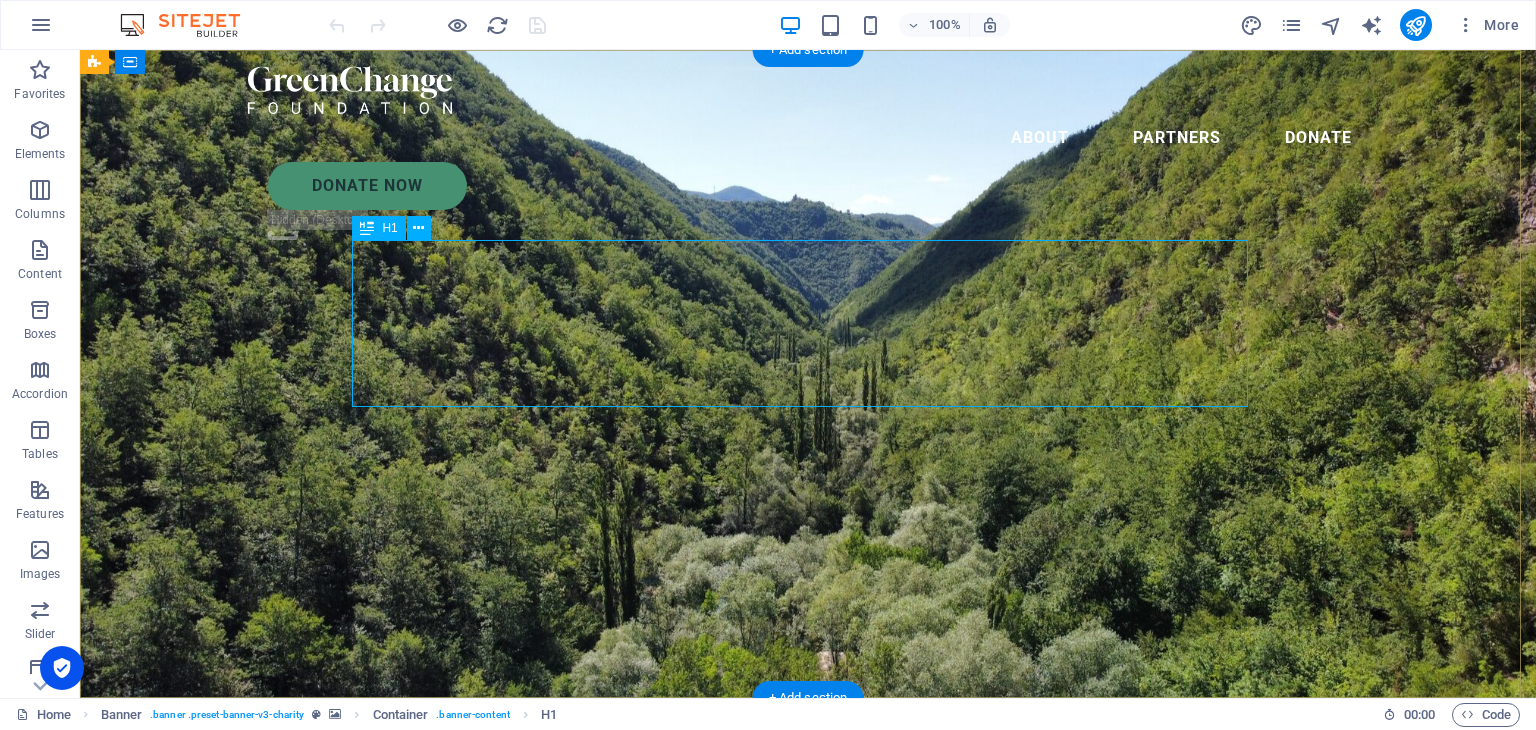 click on "Charity is the act of giving to those in need" at bounding box center (808, 861) 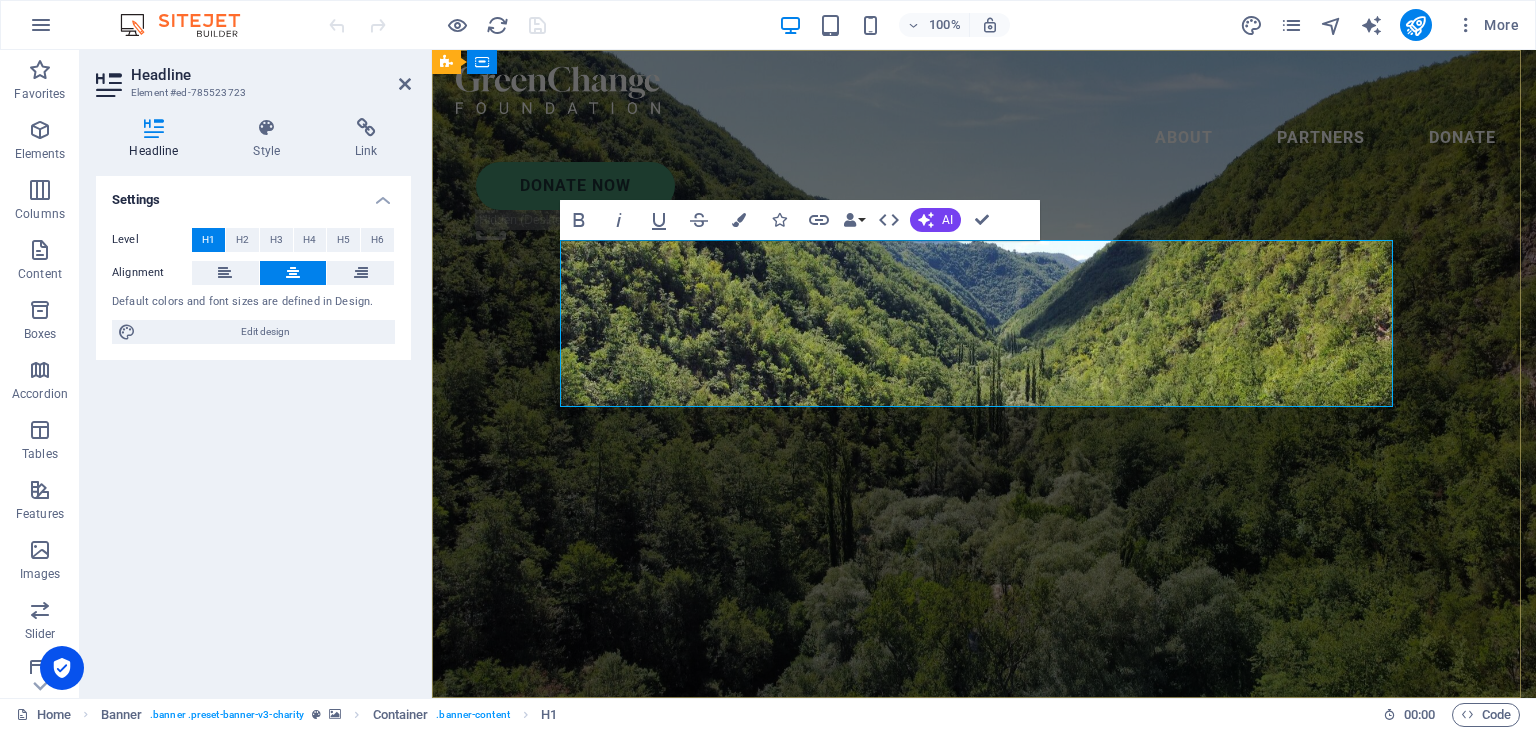 type 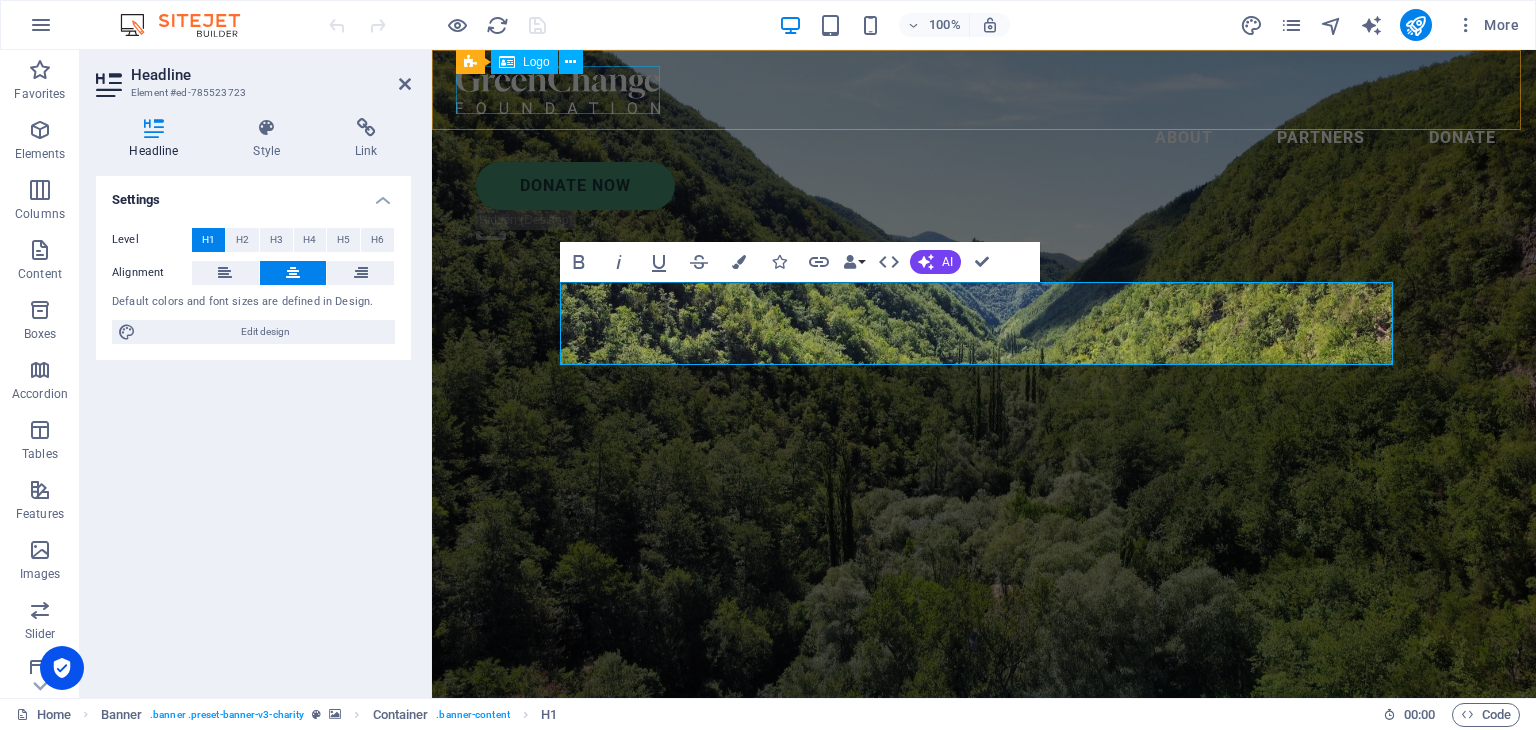 click at bounding box center [984, 90] 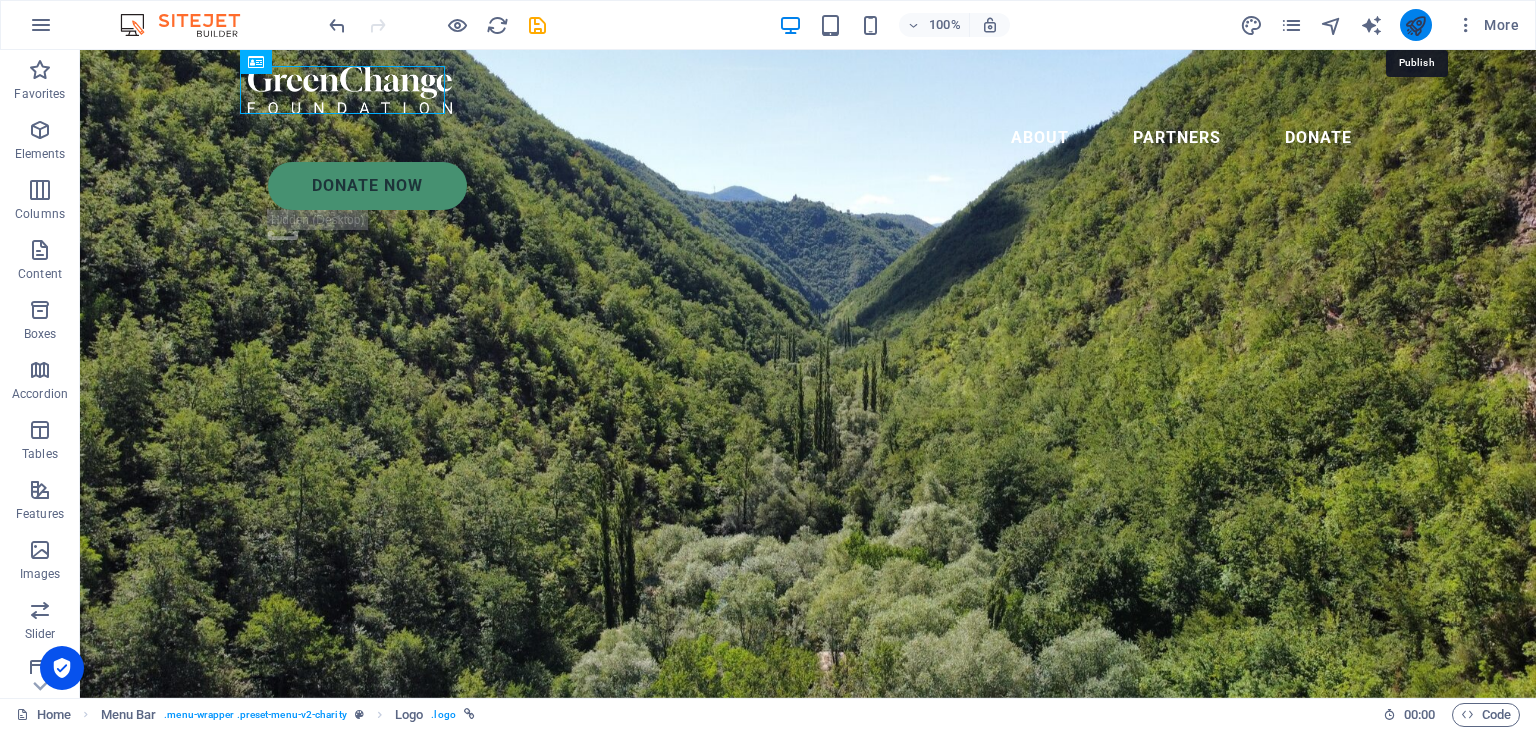 click at bounding box center (1415, 25) 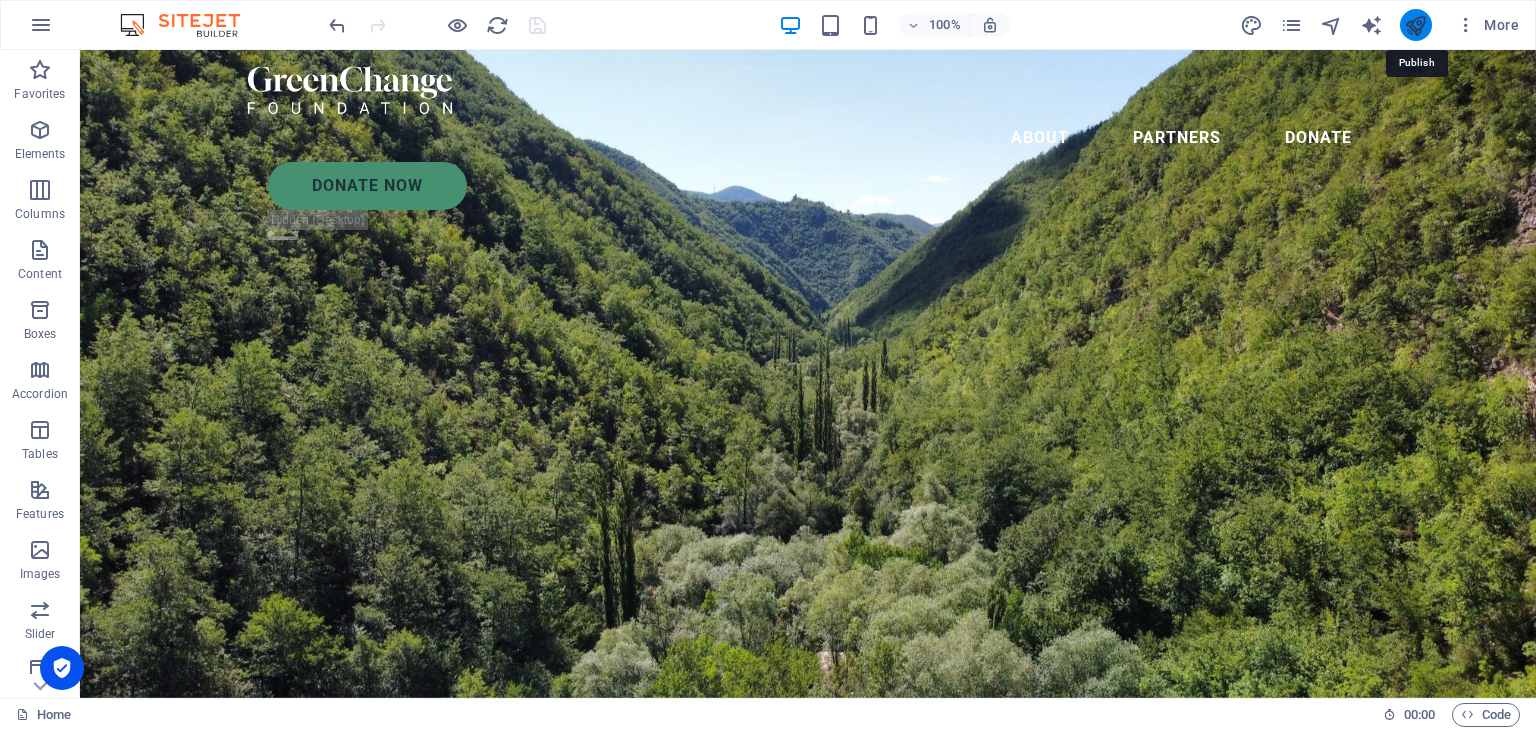 click at bounding box center (1415, 25) 